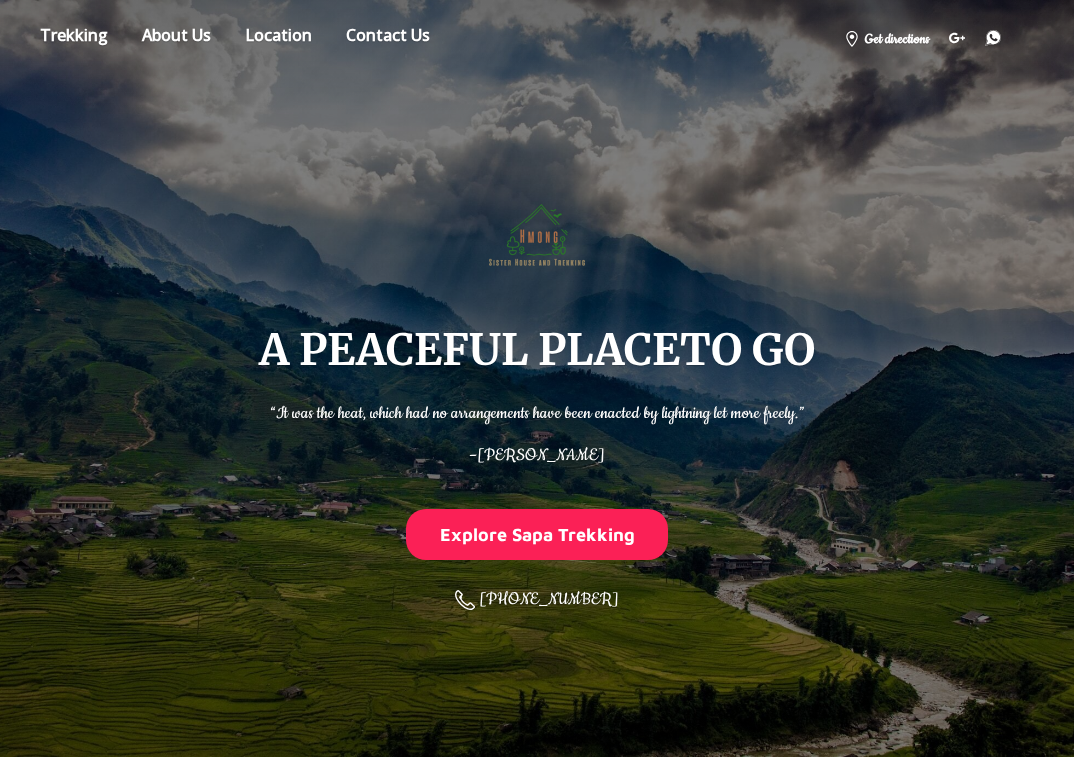 scroll, scrollTop: 538, scrollLeft: 0, axis: vertical 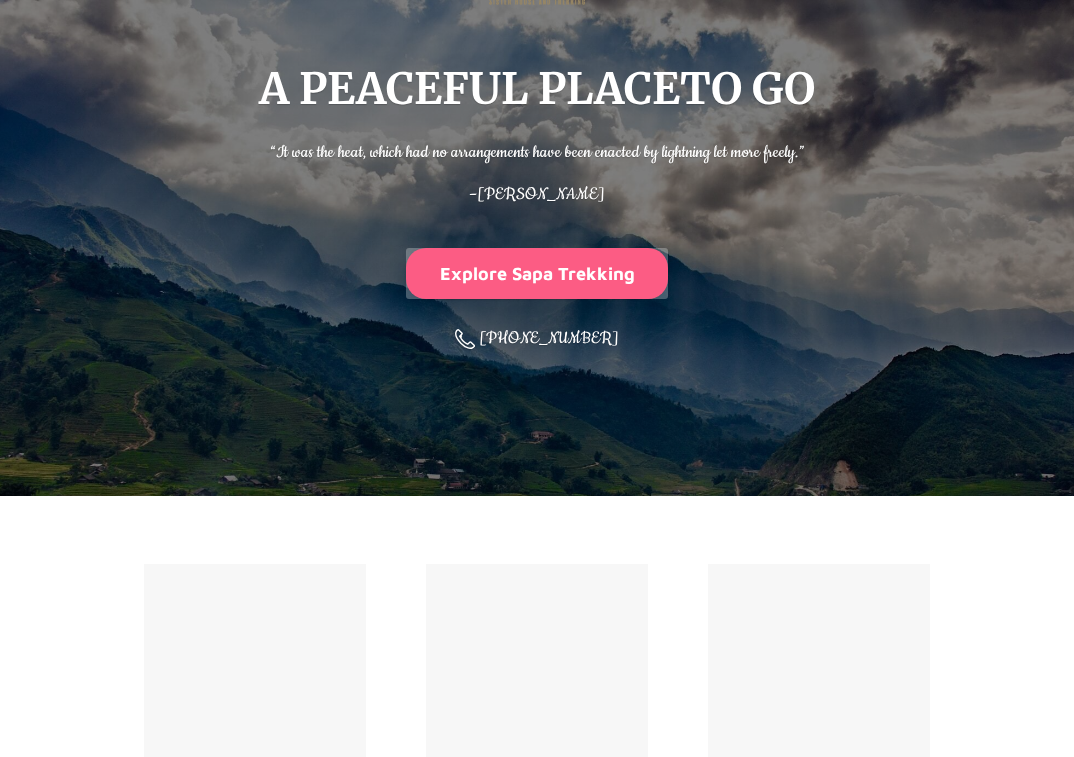 click on "Explore Sapa Trekking" at bounding box center (537, 273) 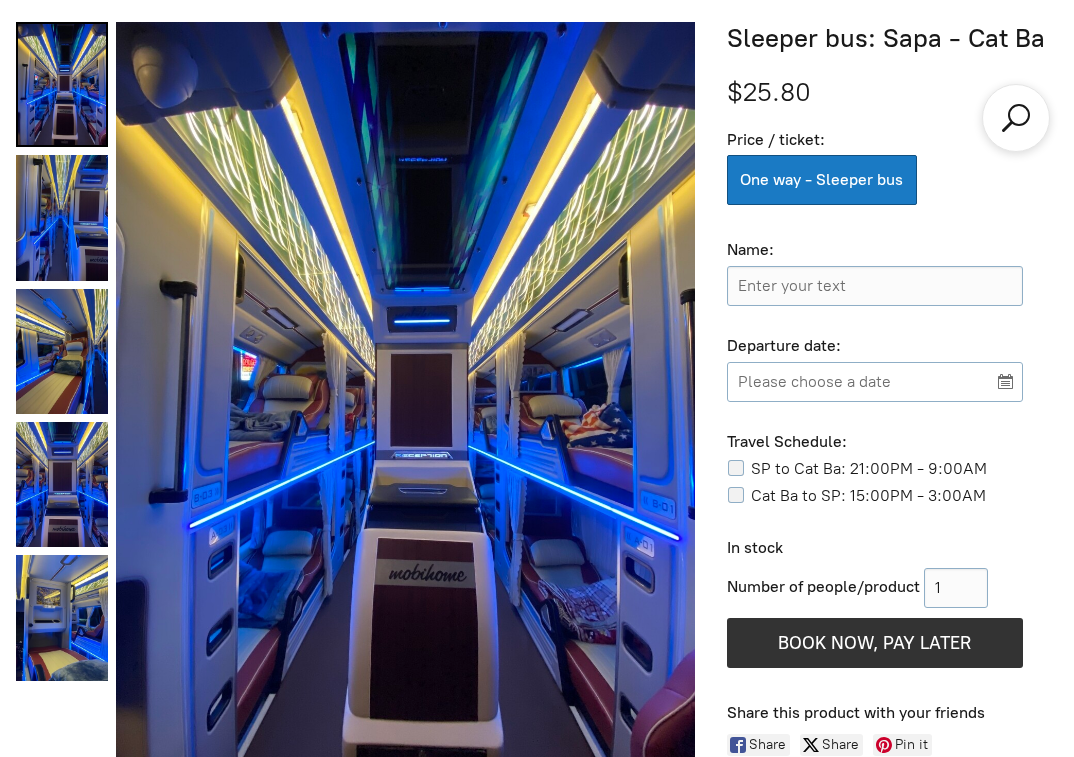 scroll, scrollTop: 770, scrollLeft: 0, axis: vertical 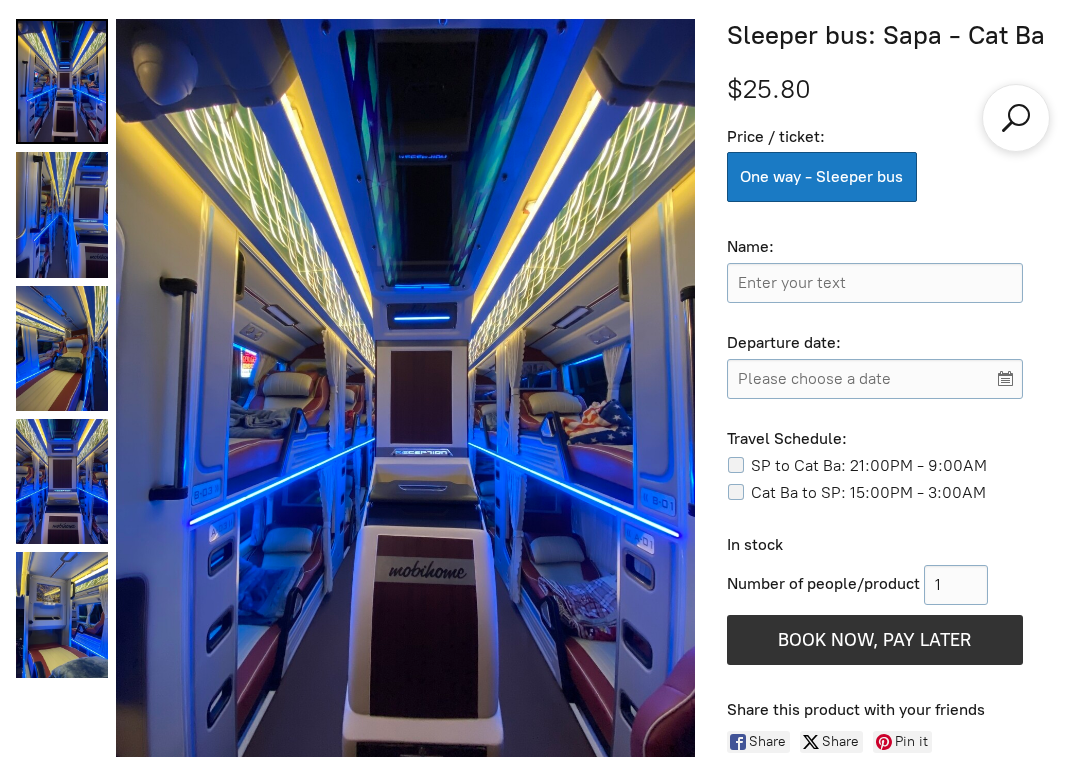 click on "One way - Sleeper bus" at bounding box center [822, 177] 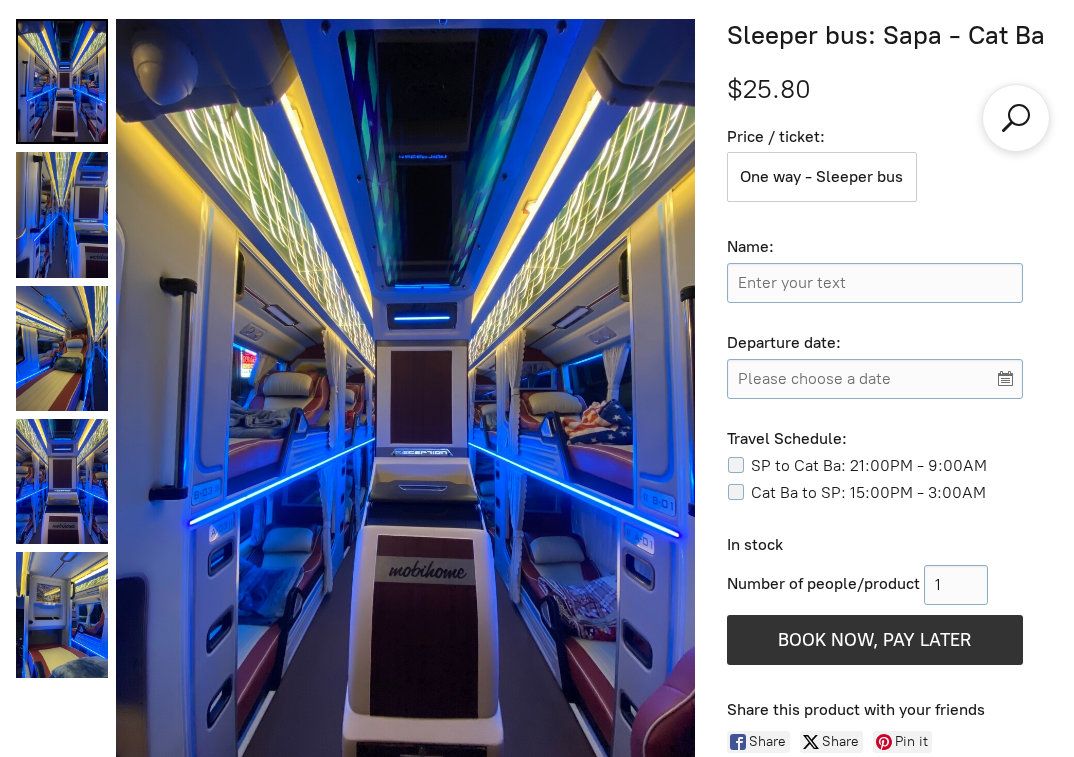 click on "One way - Sleeper bus" 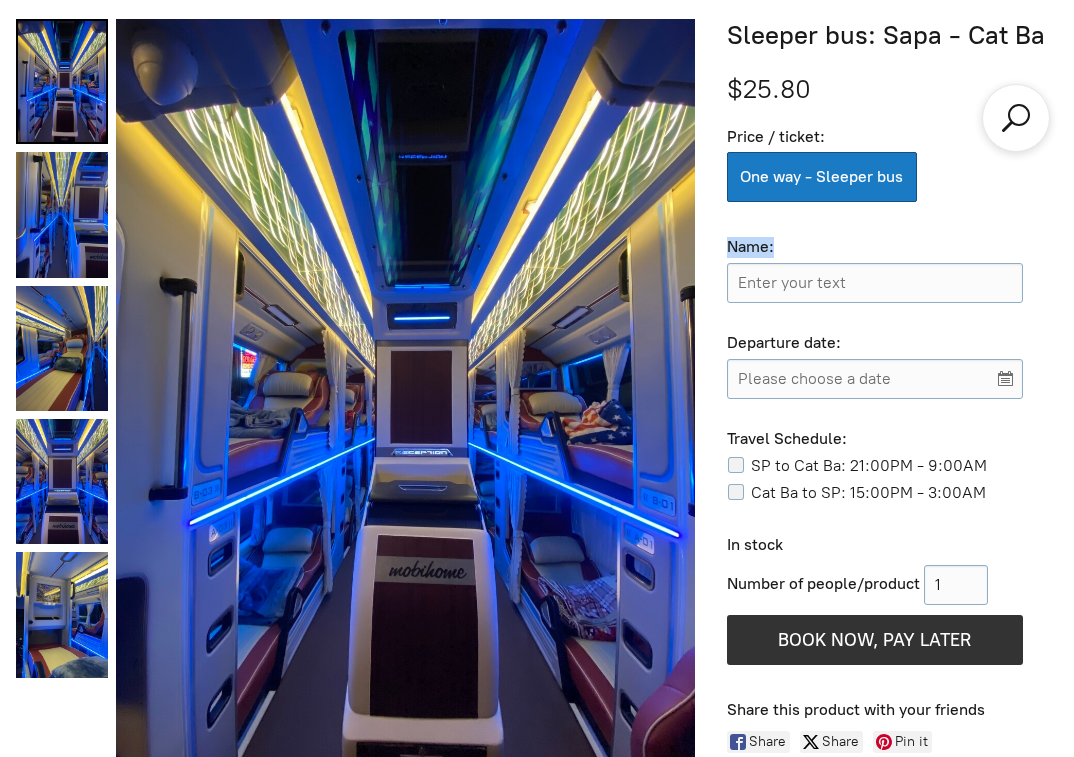 click on "One way - Sleeper bus" at bounding box center (822, 177) 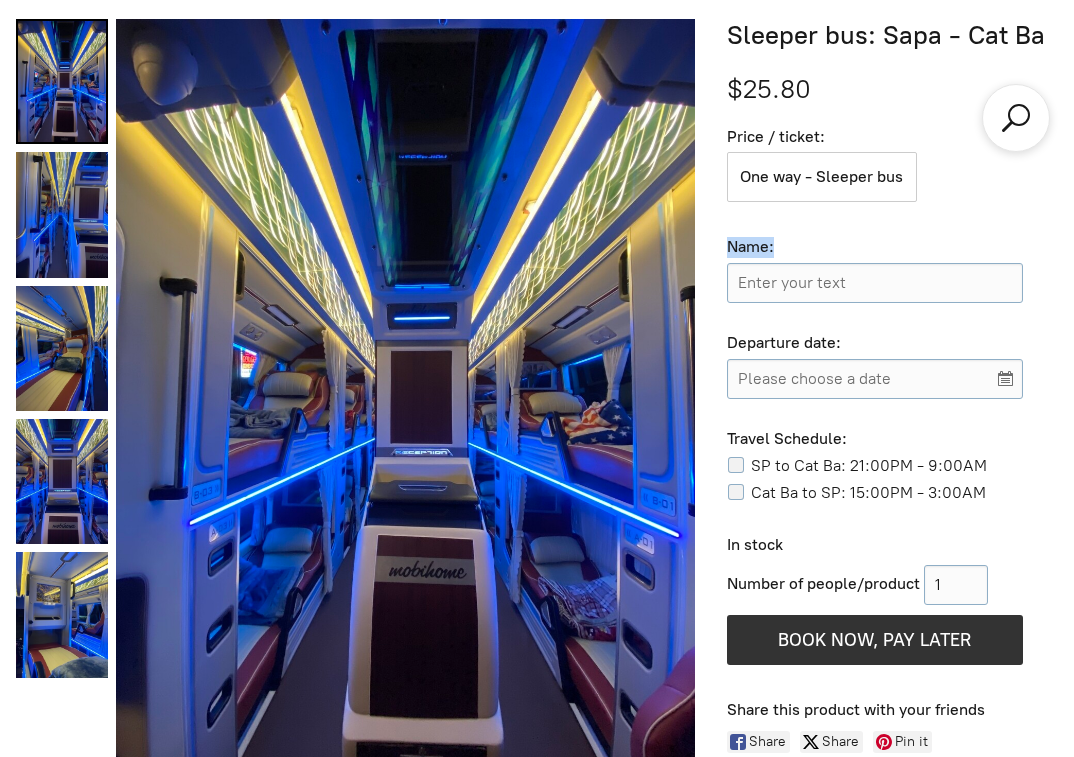 click on "Price / ticket: One way - Sleeper bus  Name: Enter your text Departure date: Please choose a date Travel Schedule: SP to Cat Ba: 21:00PM - 9:00AM Cat Ba to SP: 15:00PM - 3:00AM" 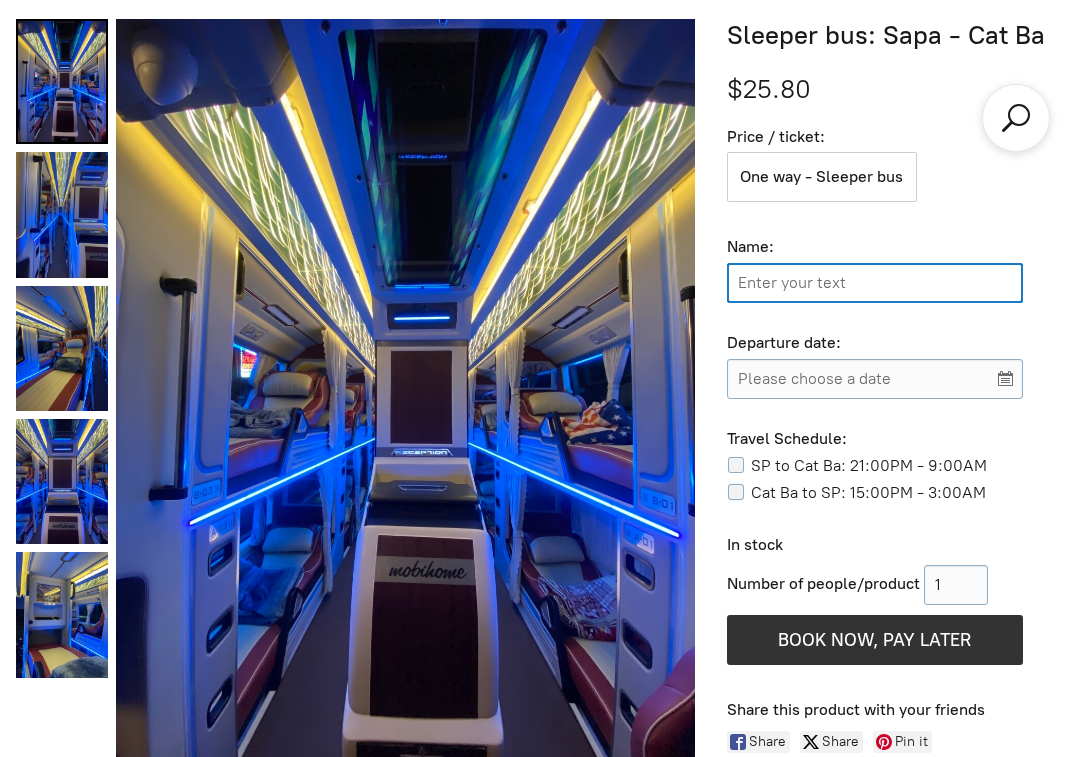 click 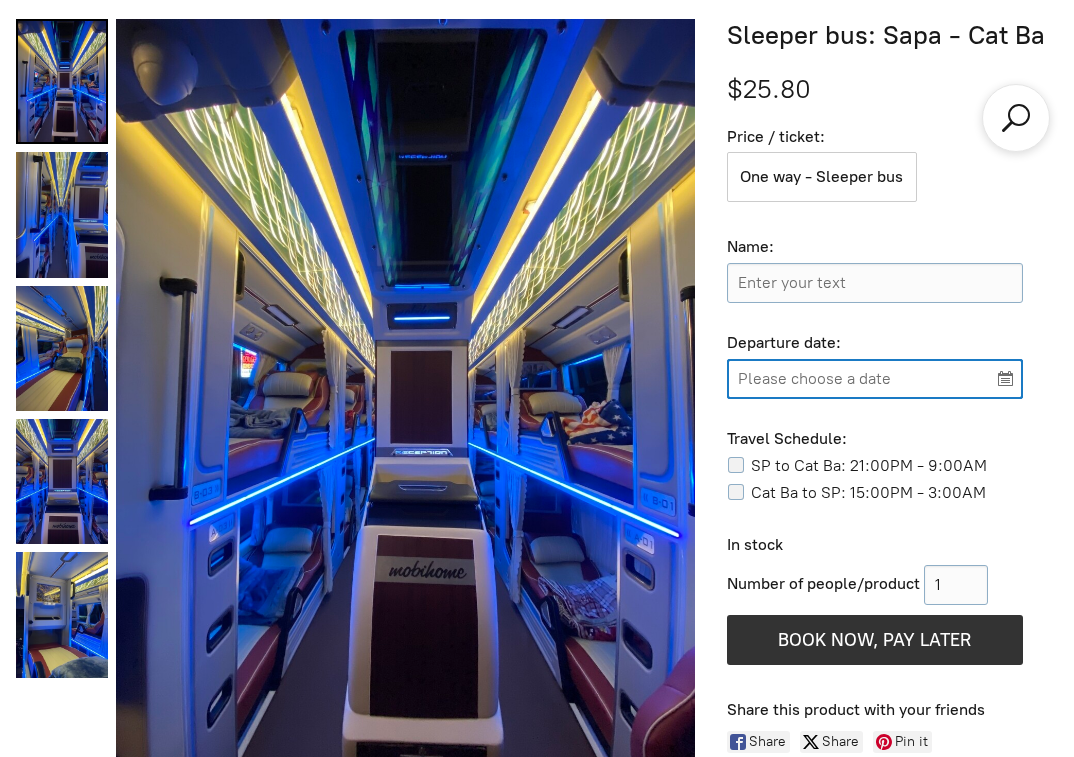 click 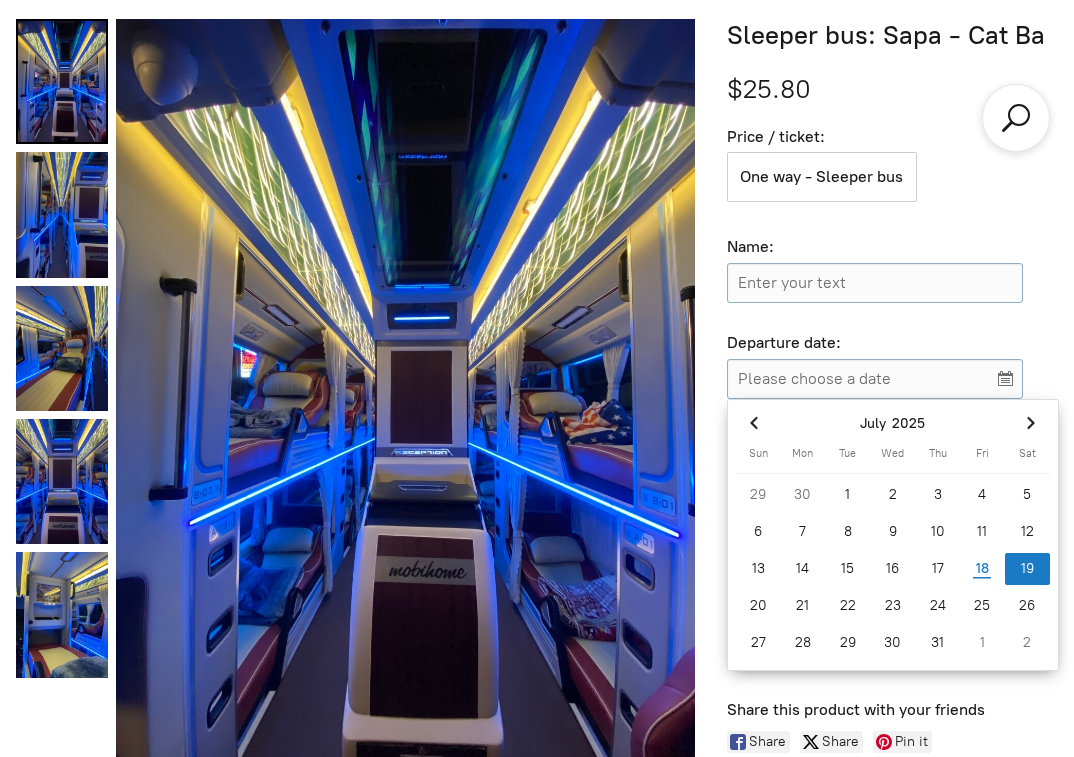 click on "19" at bounding box center [1027, 569] 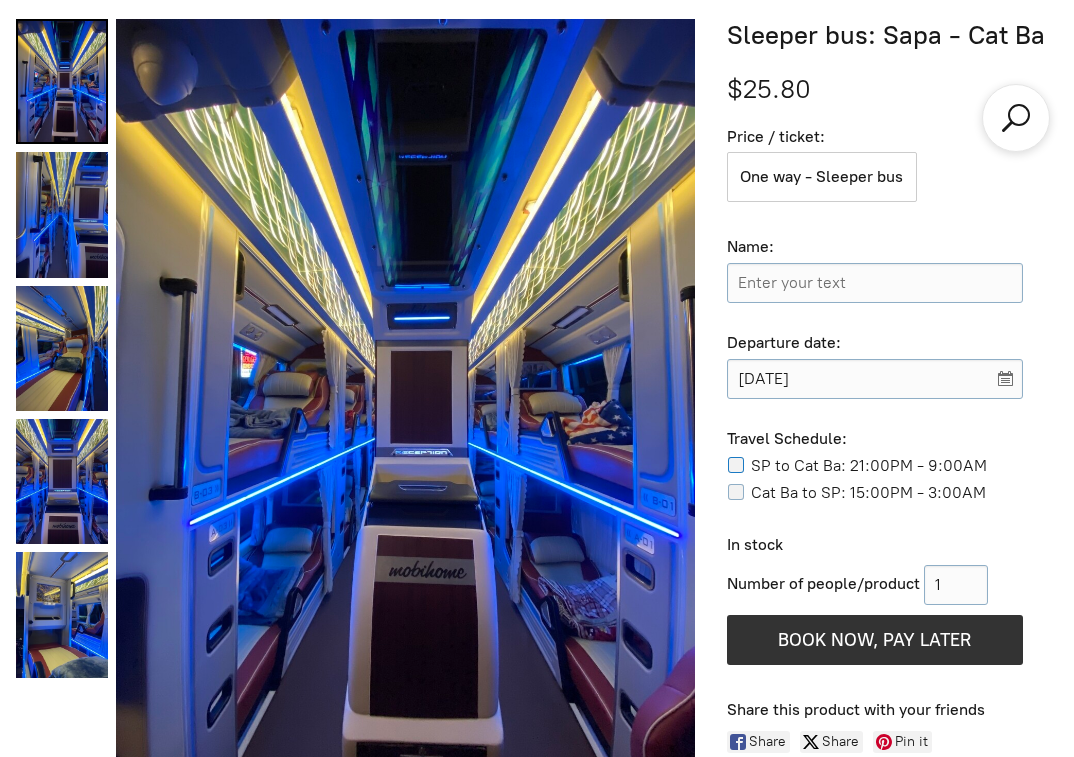 click on "SP to Cat Ba: 21:00PM - 9:00AM" 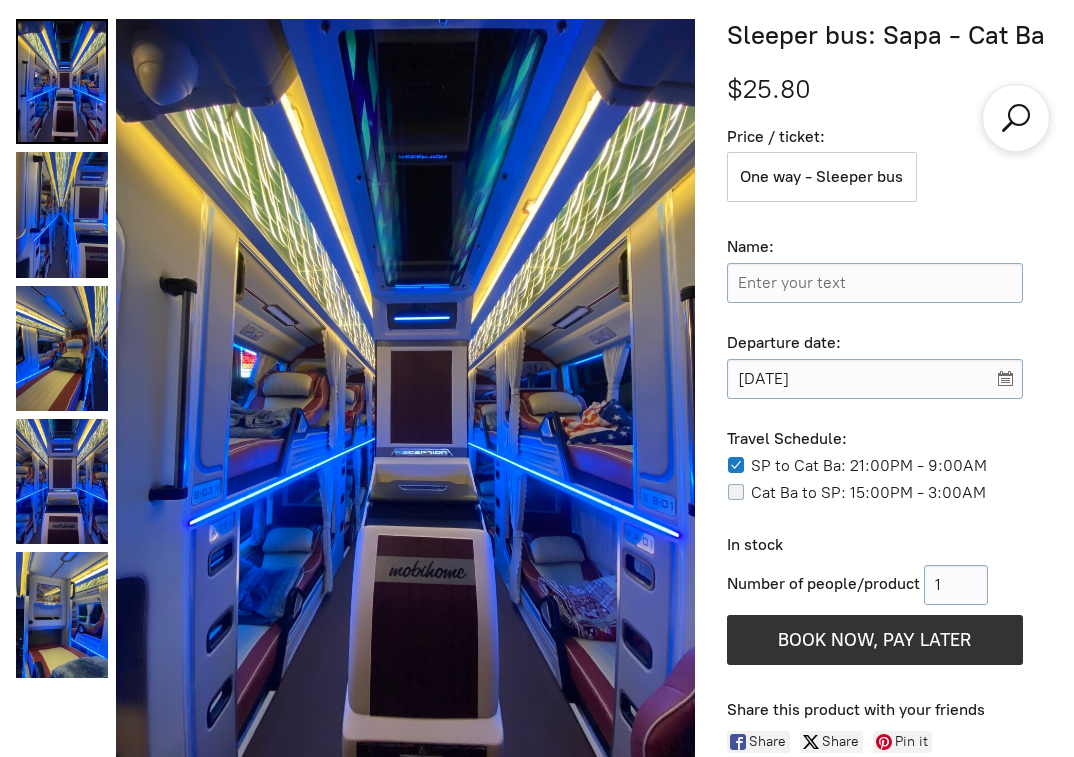 click on "Sleeper bus: Sapa - Cat Ba $25.80 Price / ticket: One way - Sleeper bus  Name: Enter your text Departure date: [DATE] Please choose a date Travel Schedule: SP to Cat Ba: 21:00PM - 9:00AM Cat Ba to SP: 15:00PM - 3:00AM In stock Number of people/product 1  Add More  BOOK NOW, PAY LATER Reserve without payment Share this product with your friends Share Share Pin it" 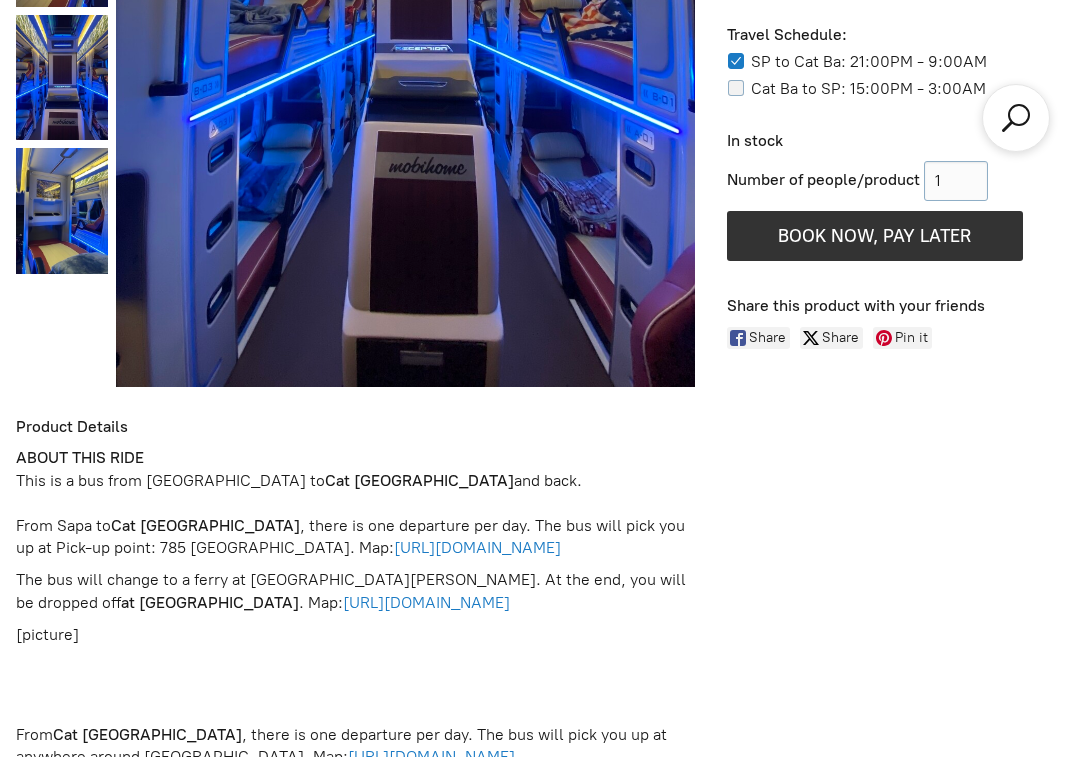 scroll, scrollTop: 1173, scrollLeft: 0, axis: vertical 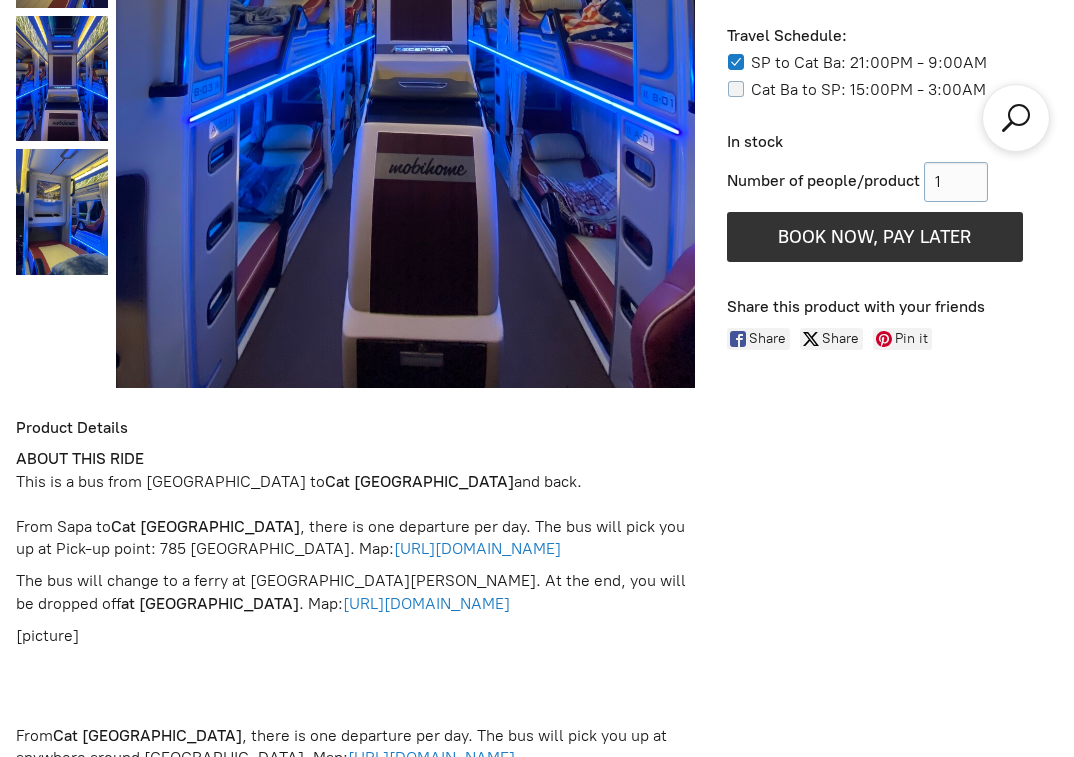 click on "ABOUT THIS RIDE
This is a bus from [GEOGRAPHIC_DATA] to  [GEOGRAPHIC_DATA]  and back.
From [GEOGRAPHIC_DATA] to  [GEOGRAPHIC_DATA] , there is one departure per day. The bus will pick you up at Pick-up point: 785 [GEOGRAPHIC_DATA]. Map:  [URL][DOMAIN_NAME]" at bounding box center (355, 504) 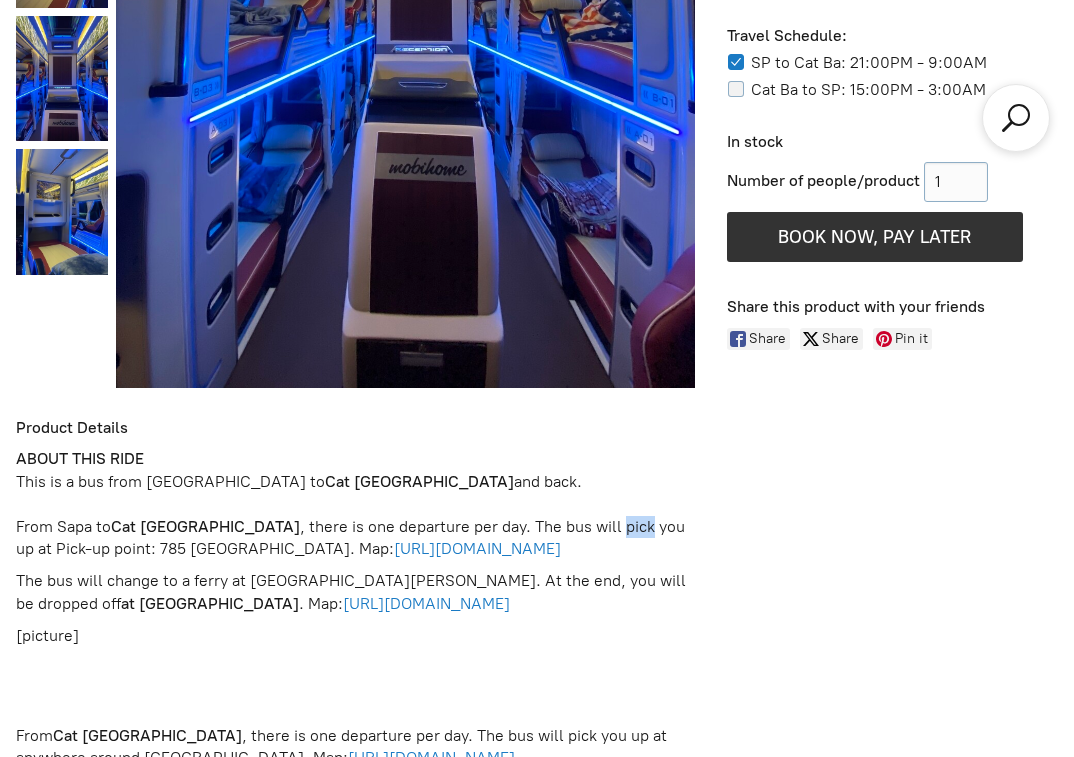 click on "ABOUT THIS RIDE
This is a bus from [GEOGRAPHIC_DATA] to  [GEOGRAPHIC_DATA]  and back.
From [GEOGRAPHIC_DATA] to  [GEOGRAPHIC_DATA] , there is one departure per day. The bus will pick you up at Pick-up point: 785 [GEOGRAPHIC_DATA]. Map:  [URL][DOMAIN_NAME]" at bounding box center [355, 504] 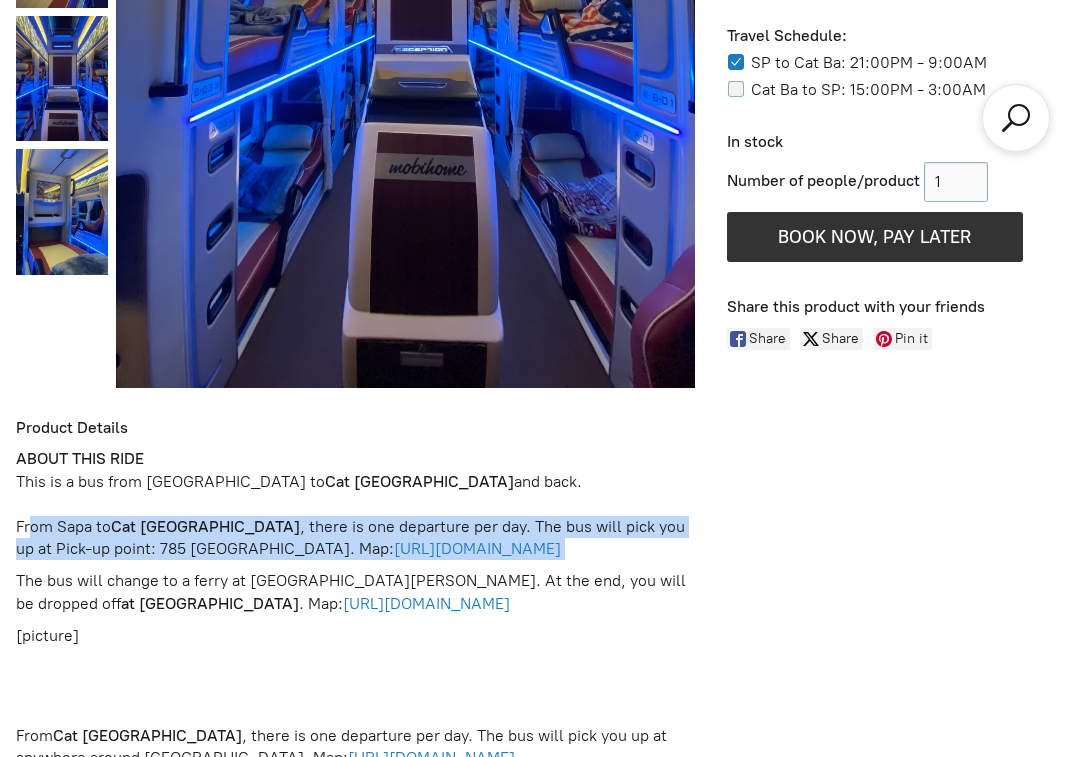 click on "ABOUT THIS RIDE
This is a bus from [GEOGRAPHIC_DATA] to  [GEOGRAPHIC_DATA]  and back.
From [GEOGRAPHIC_DATA] to  [GEOGRAPHIC_DATA] , there is one departure per day. The bus will pick you up at Pick-up point: 785 [GEOGRAPHIC_DATA]. Map:  [URL][DOMAIN_NAME]" at bounding box center [355, 504] 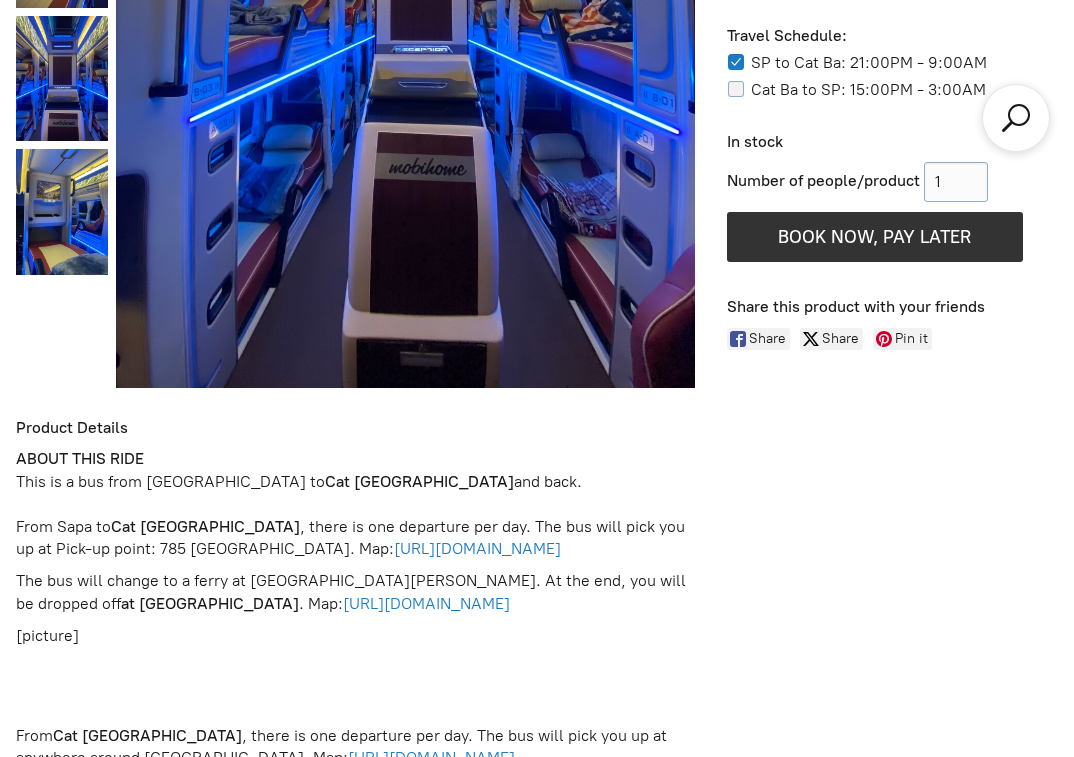 click on "The bus will change to a ferry at [GEOGRAPHIC_DATA][PERSON_NAME]. At the end, you will be dropped off  at [GEOGRAPHIC_DATA] . Map:  [URL][DOMAIN_NAME]" at bounding box center (355, 592) 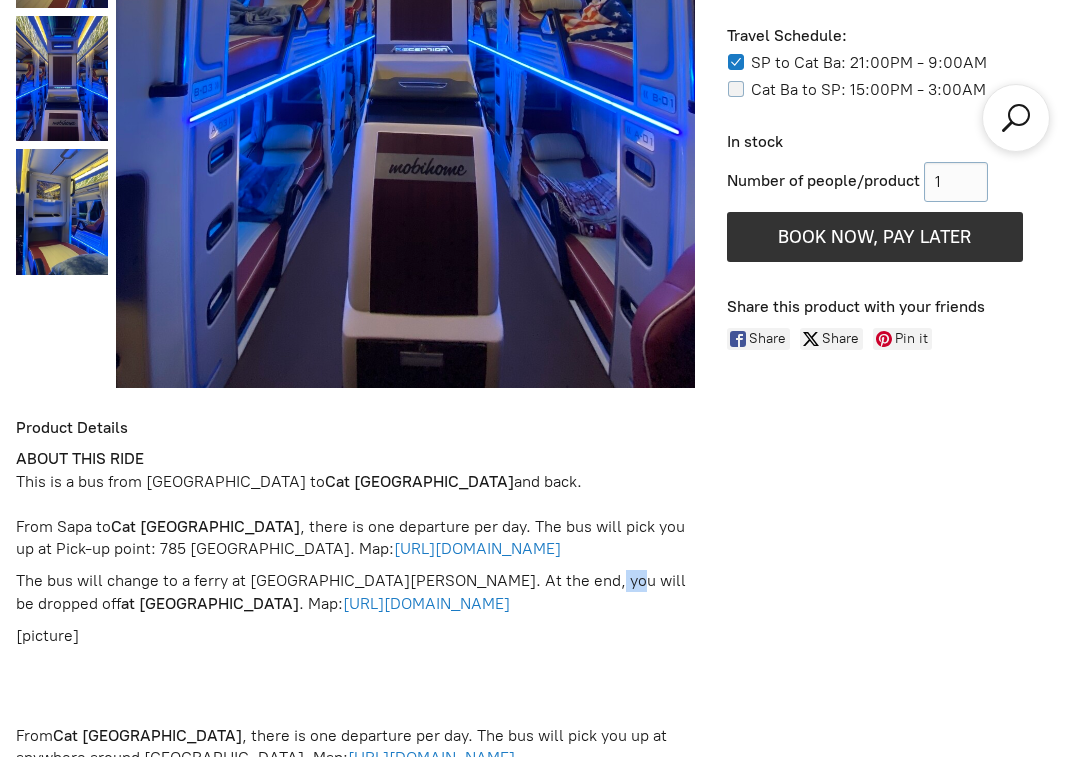 click on "The bus will change to a ferry at [GEOGRAPHIC_DATA][PERSON_NAME]. At the end, you will be dropped off  at [GEOGRAPHIC_DATA] . Map:  [URL][DOMAIN_NAME]" at bounding box center [355, 592] 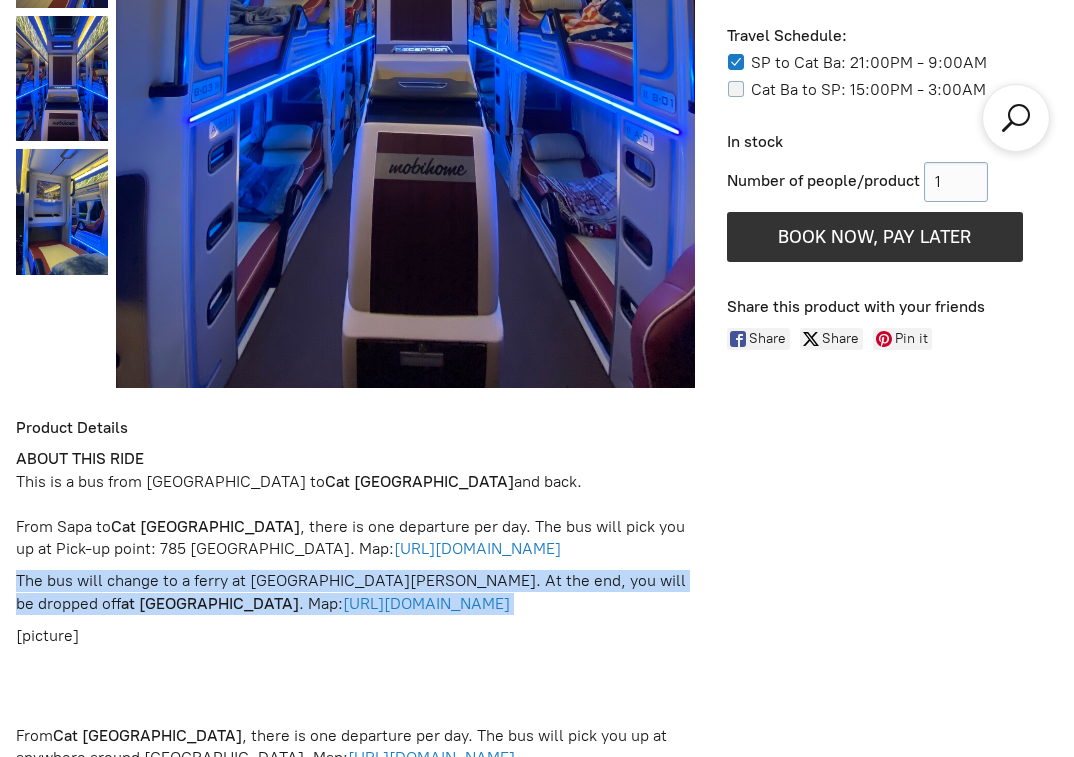 click on "The bus will change to a ferry at [GEOGRAPHIC_DATA][PERSON_NAME]. At the end, you will be dropped off  at [GEOGRAPHIC_DATA] . Map:  [URL][DOMAIN_NAME]" at bounding box center (355, 592) 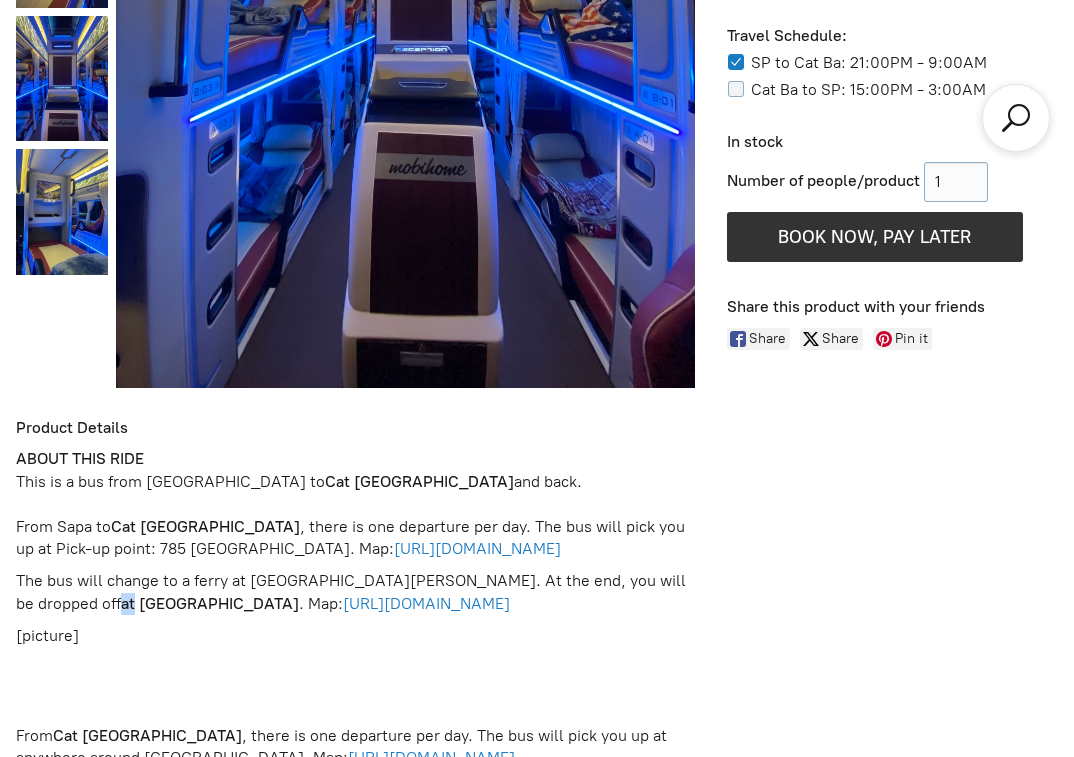 click on "at [GEOGRAPHIC_DATA]" at bounding box center (210, 603) 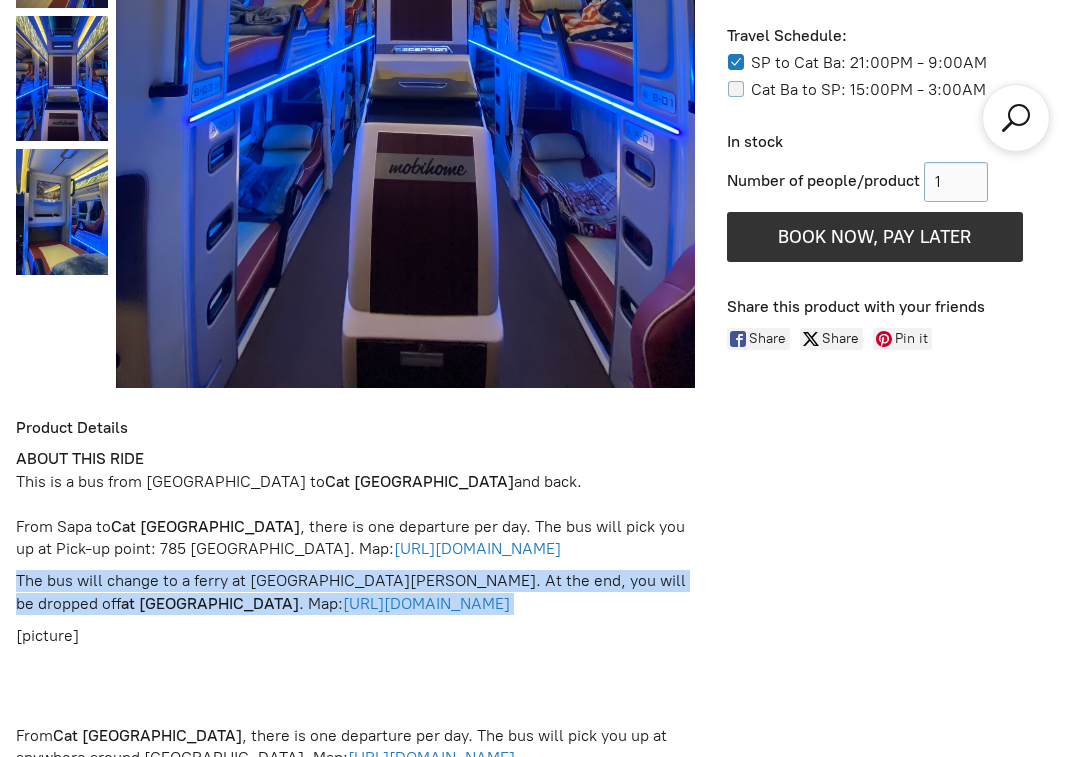 click on "at [GEOGRAPHIC_DATA]" at bounding box center (210, 603) 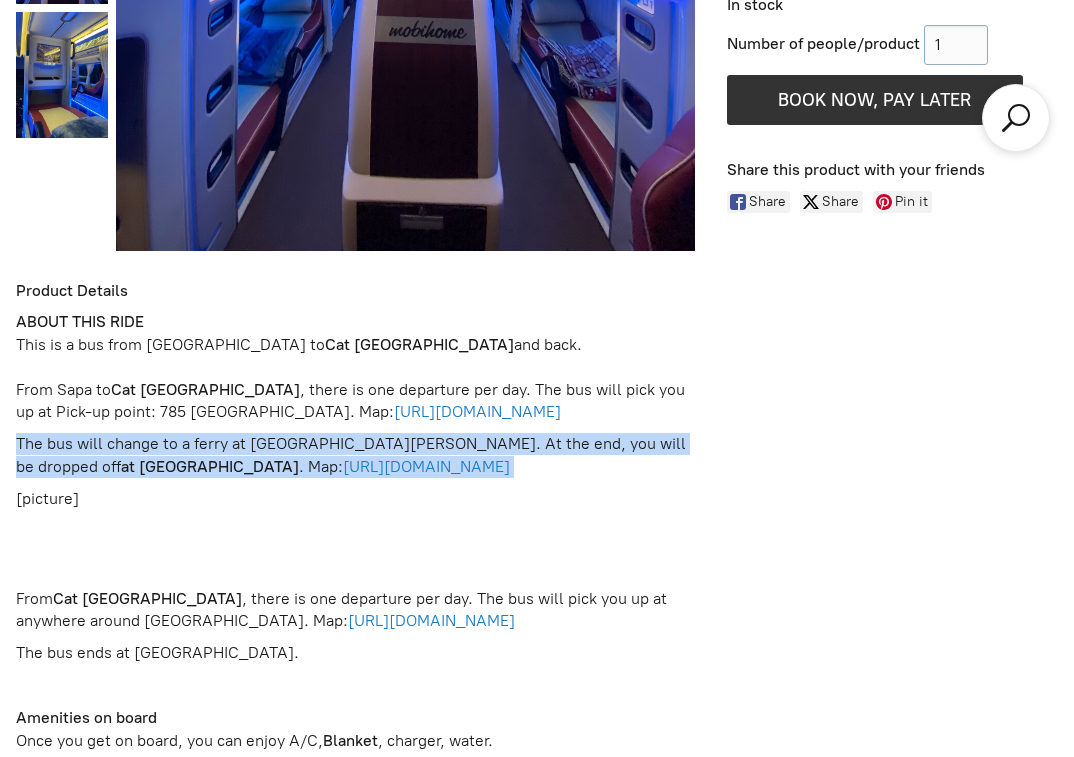 scroll, scrollTop: 1312, scrollLeft: 0, axis: vertical 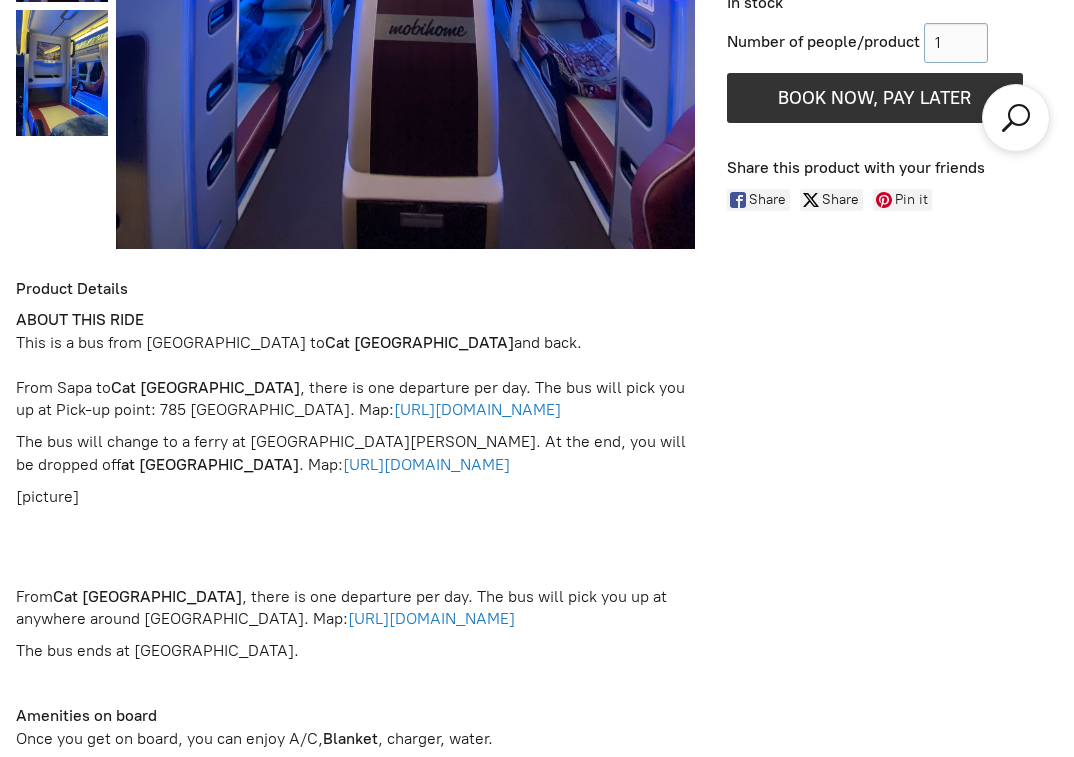 click on "From  [GEOGRAPHIC_DATA] , there is one departure per day. The bus will pick you up at anywhere around [GEOGRAPHIC_DATA]. Map:  [URL][DOMAIN_NAME]" at bounding box center (355, 608) 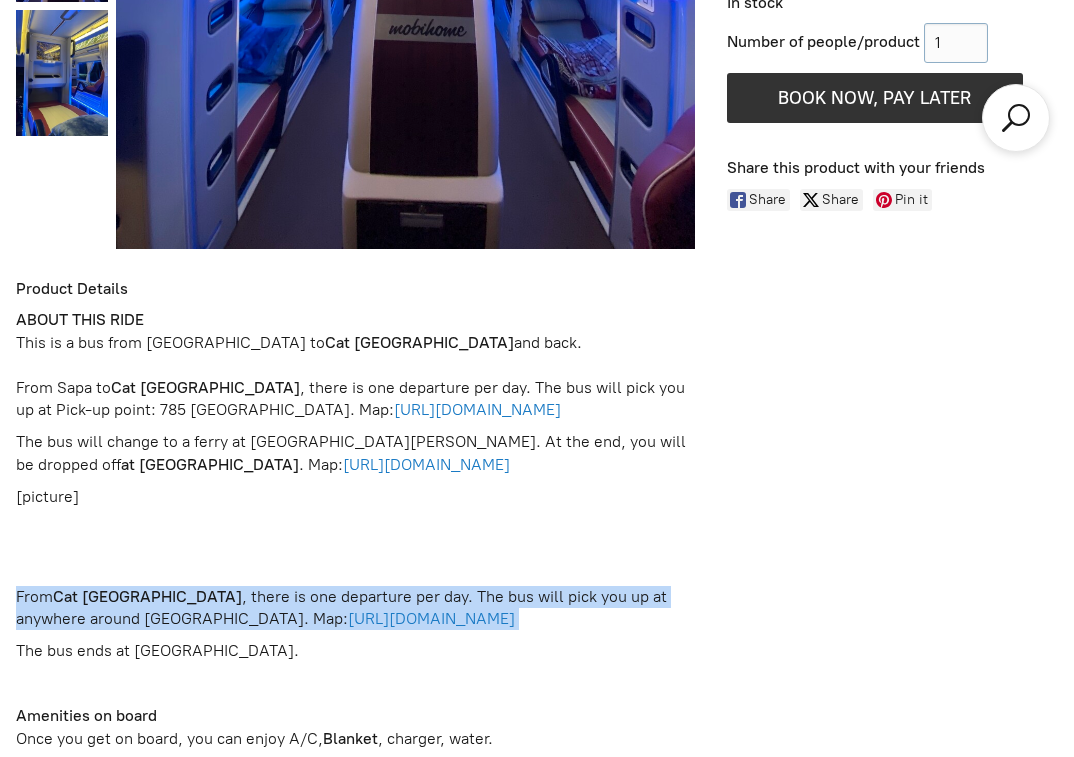 click on "From  [GEOGRAPHIC_DATA] , there is one departure per day. The bus will pick you up at anywhere around [GEOGRAPHIC_DATA]. Map:  [URL][DOMAIN_NAME]" at bounding box center [355, 608] 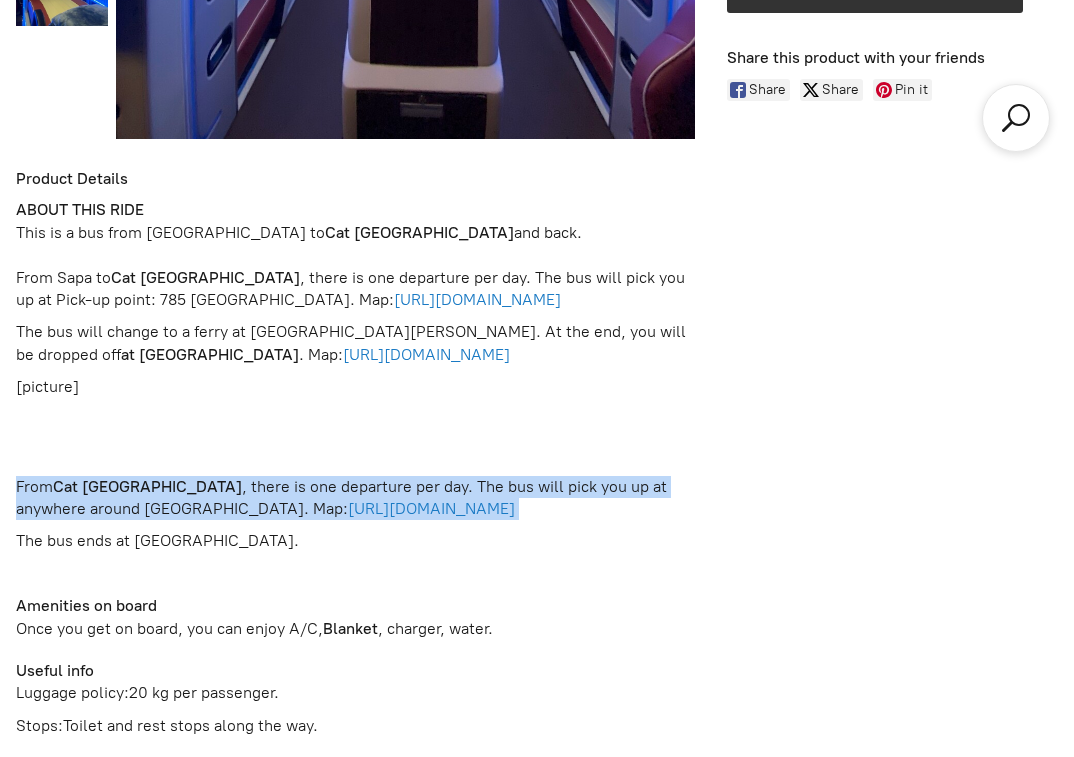 scroll, scrollTop: 1424, scrollLeft: 0, axis: vertical 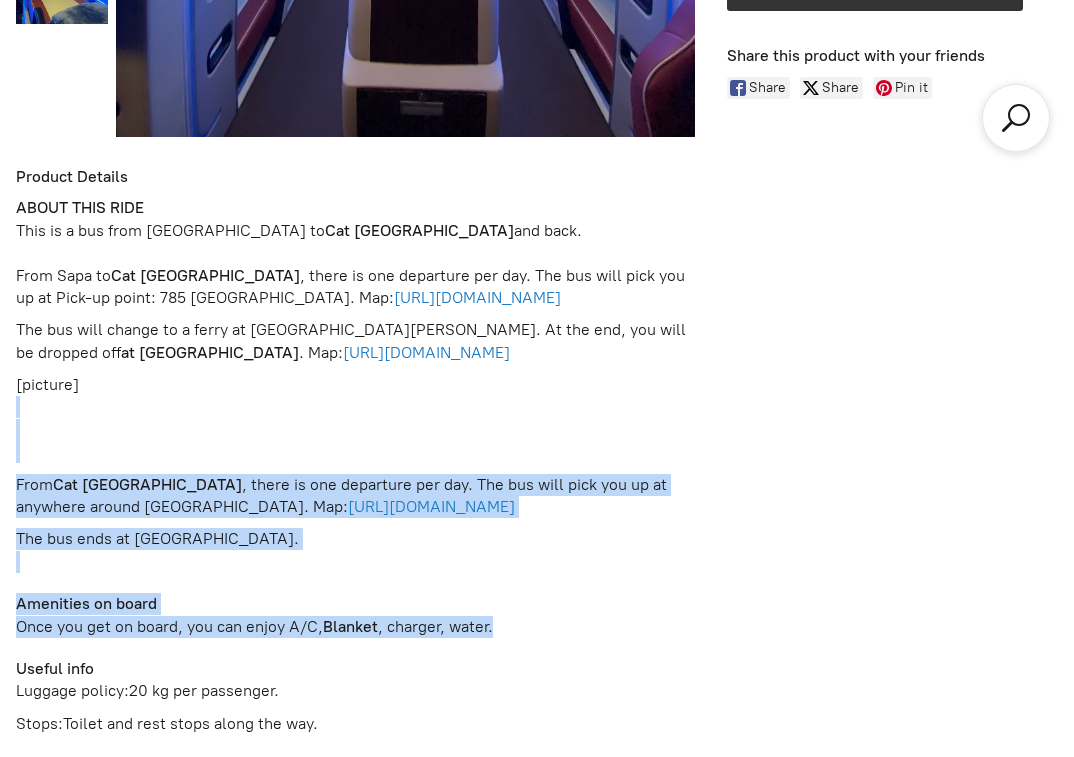 drag, startPoint x: 615, startPoint y: 624, endPoint x: 529, endPoint y: 419, distance: 222.30835 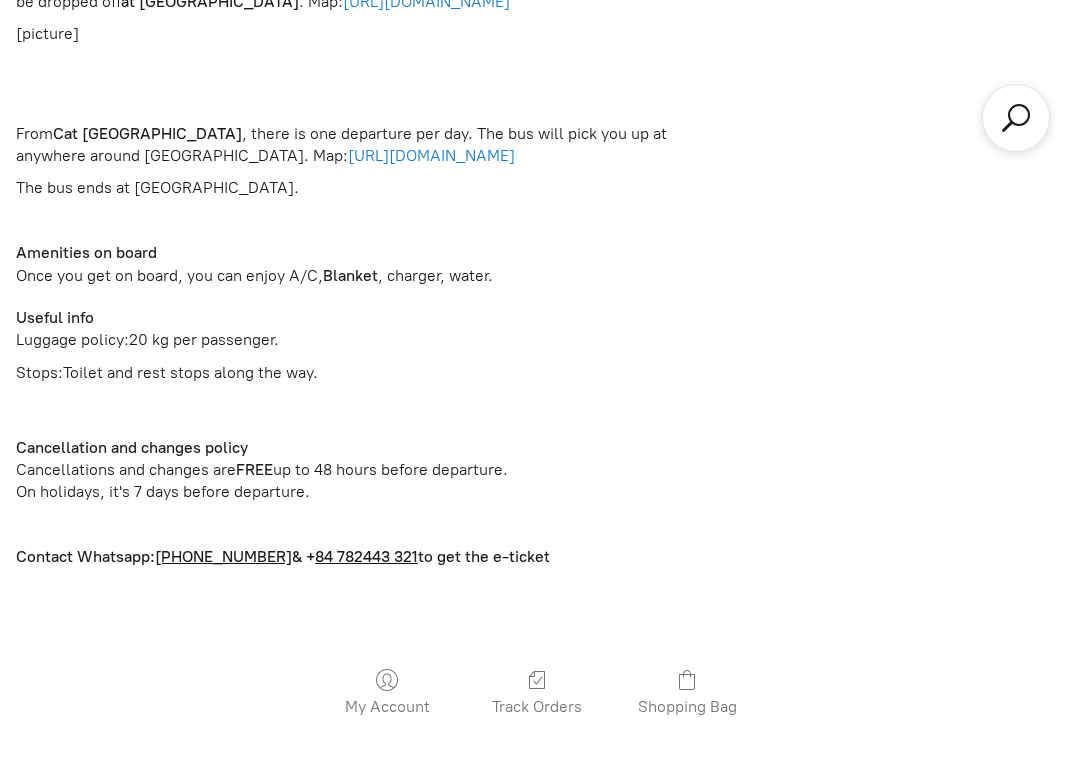 scroll, scrollTop: 1773, scrollLeft: 0, axis: vertical 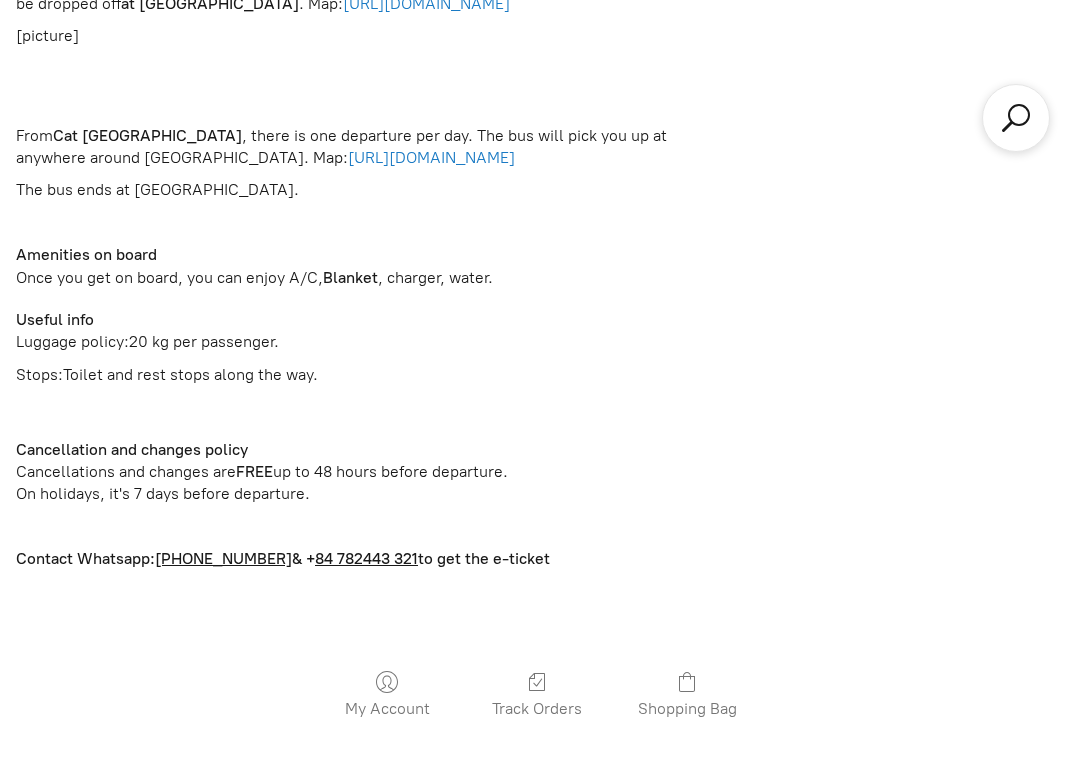 drag, startPoint x: 280, startPoint y: 558, endPoint x: 159, endPoint y: 557, distance: 121.004135 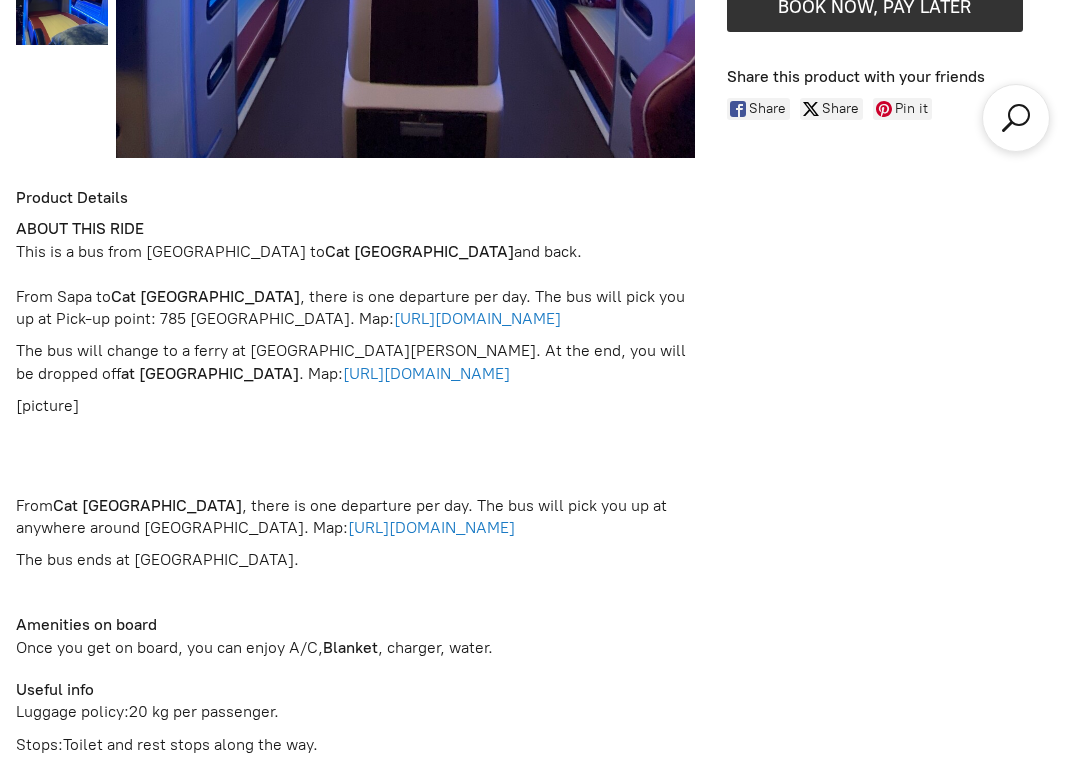 scroll, scrollTop: 1400, scrollLeft: 0, axis: vertical 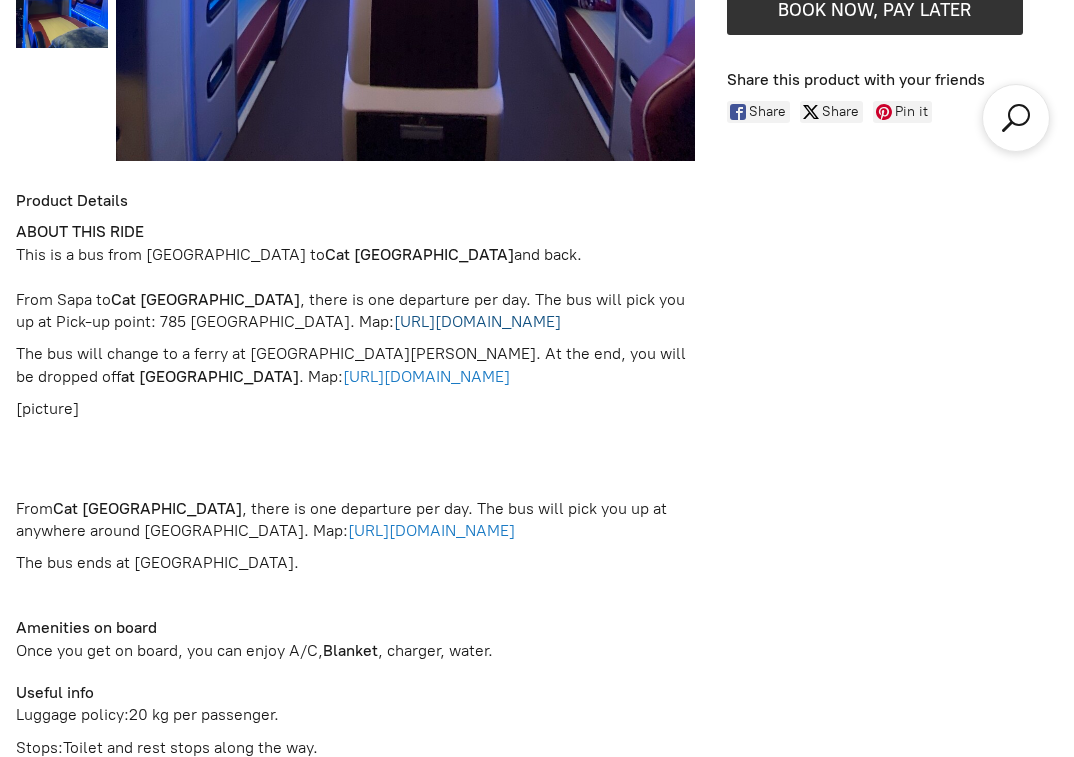 click on "[URL][DOMAIN_NAME]" at bounding box center (477, 321) 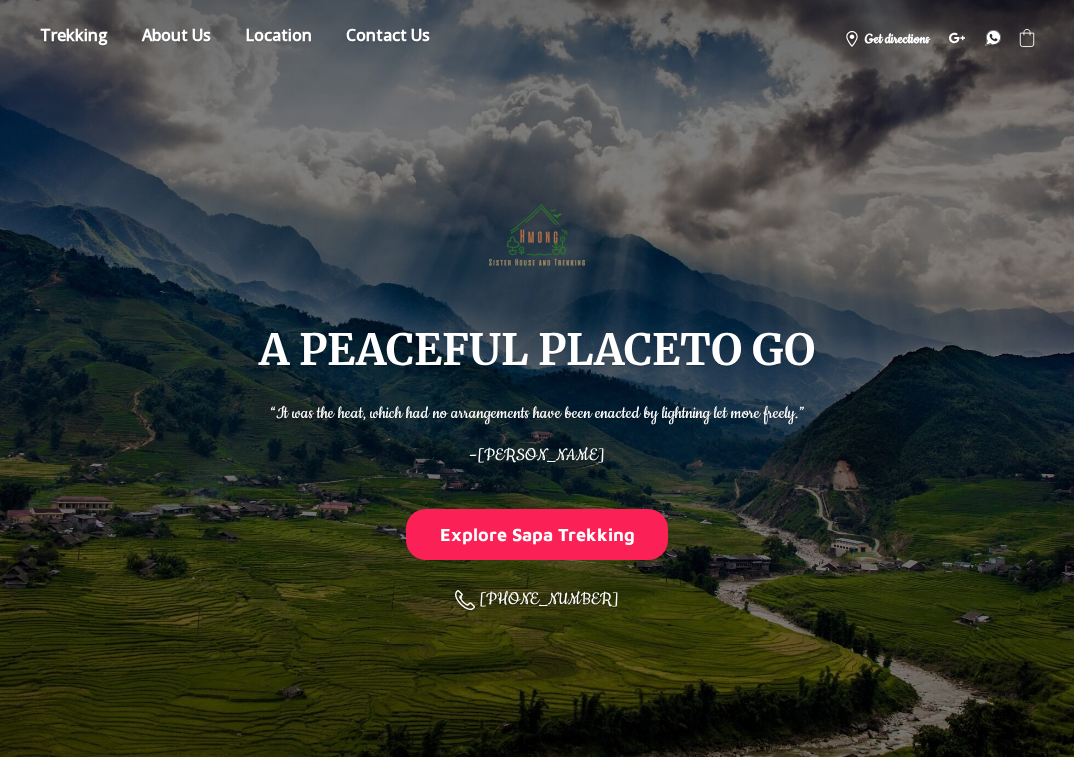 scroll, scrollTop: 1, scrollLeft: 0, axis: vertical 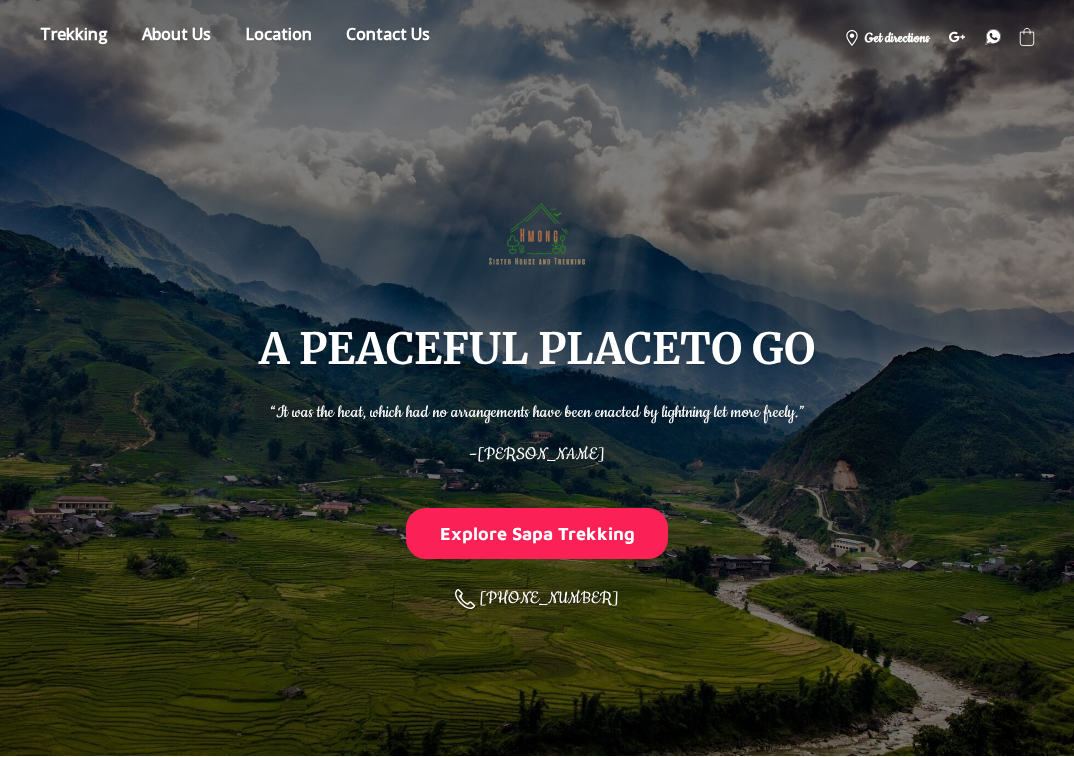 click on "“It was the heat, which had no arrangements have been enacted by lightning let more freely.”" at bounding box center (537, 409) 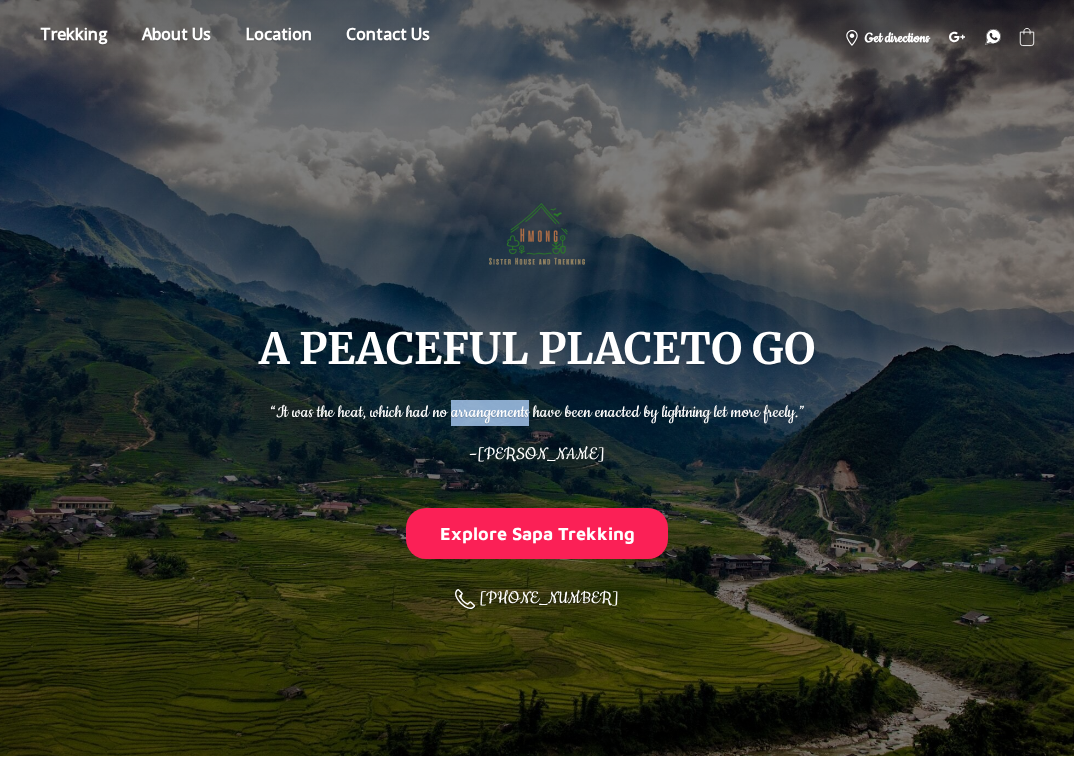 click on "“It was the heat, which had no arrangements have been enacted by lightning let more freely.”" at bounding box center (537, 409) 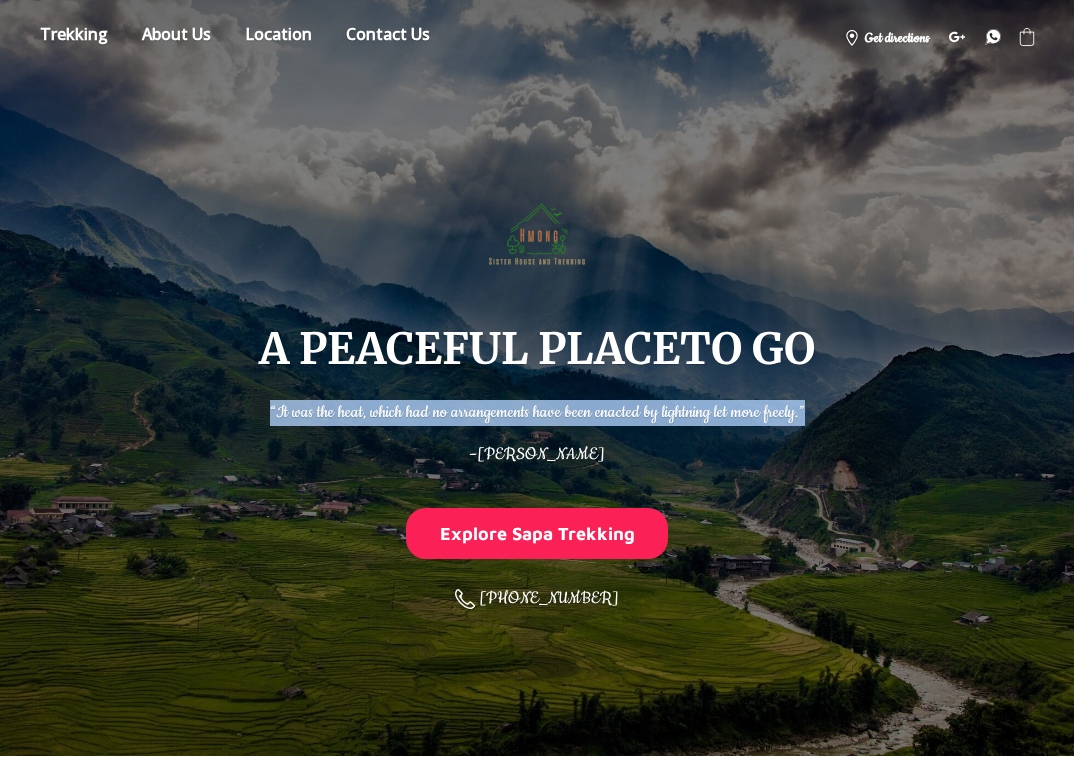 click on "“It was the heat, which had no arrangements have been enacted by lightning let more freely.”" at bounding box center (537, 409) 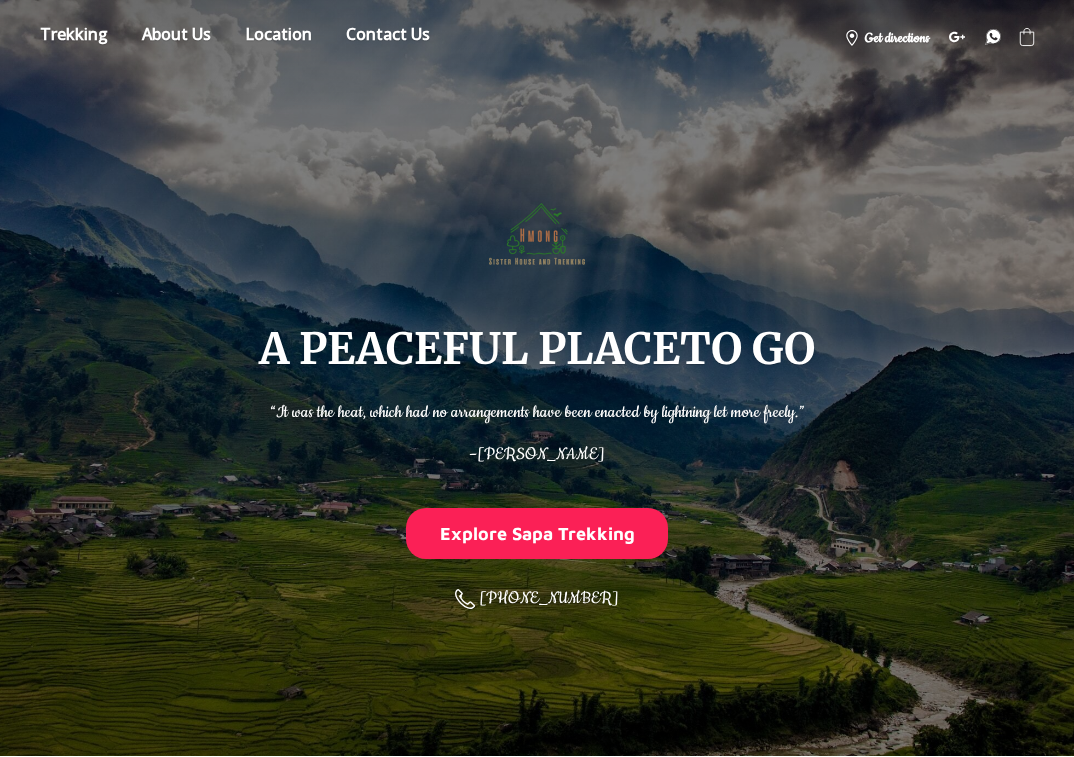 click on "“It was the heat, which had no arrangements have been enacted by lightning let more freely.”" at bounding box center (537, 409) 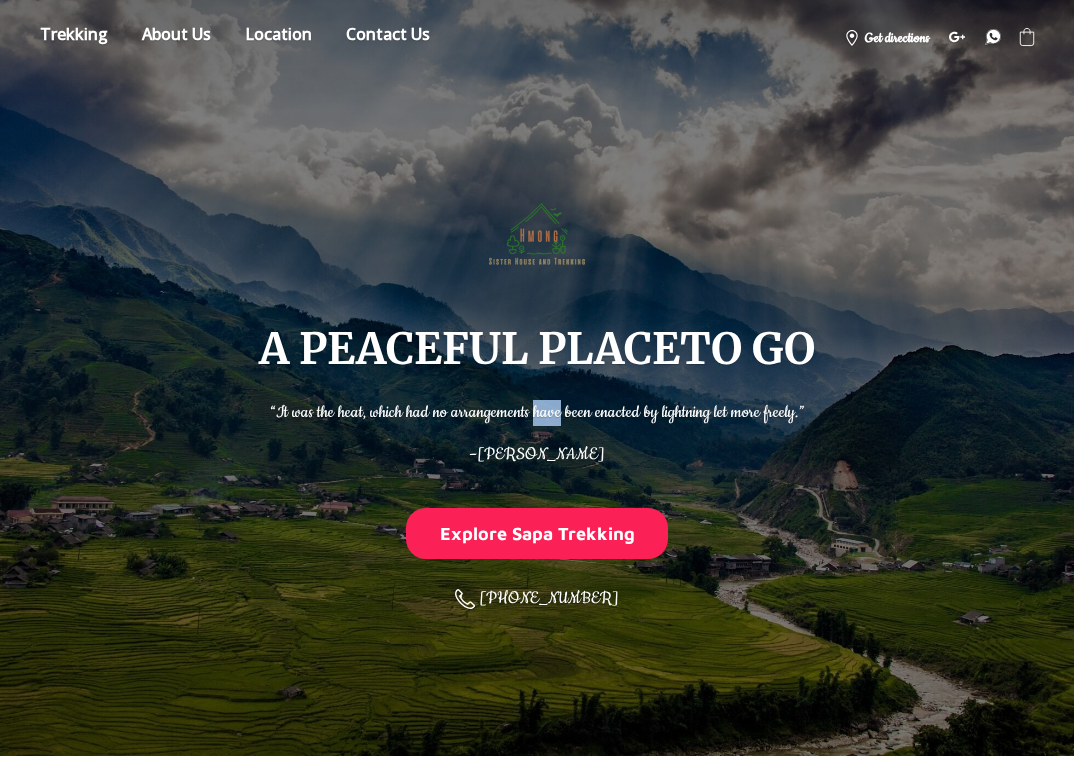 click on "“It was the heat, which had no arrangements have been enacted by lightning let more freely.”" at bounding box center (537, 409) 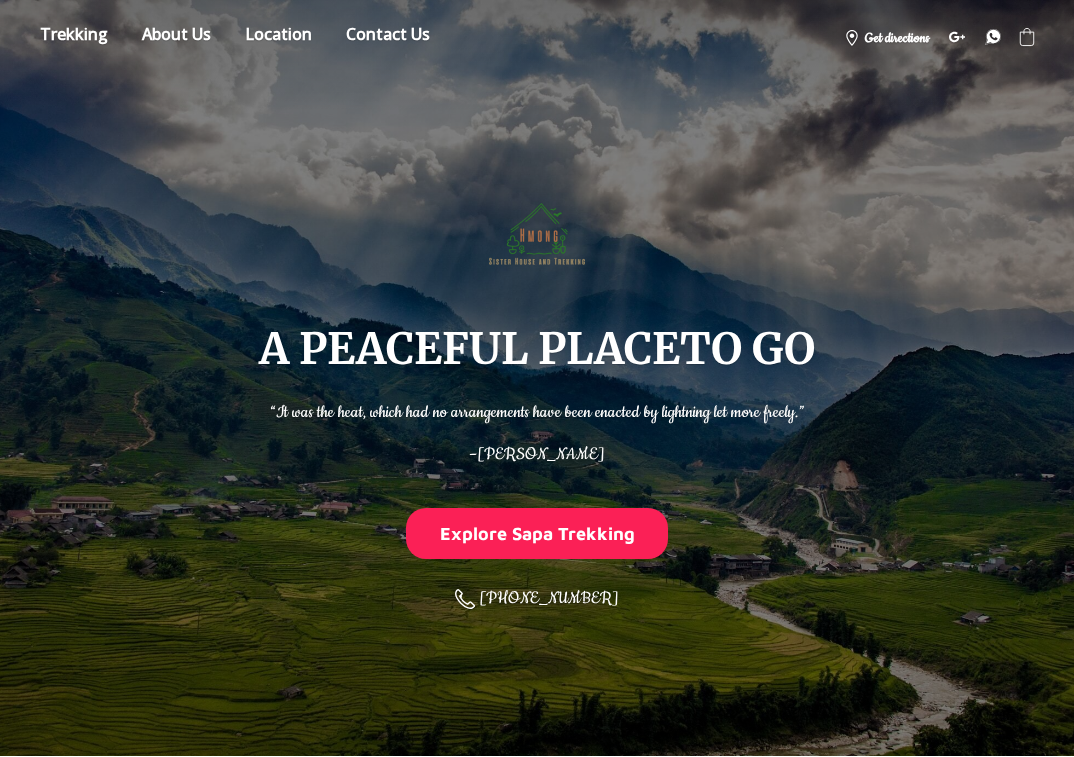 click on "“It was the heat, which had no arrangements have been enacted by lightning let more freely.”" at bounding box center [537, 409] 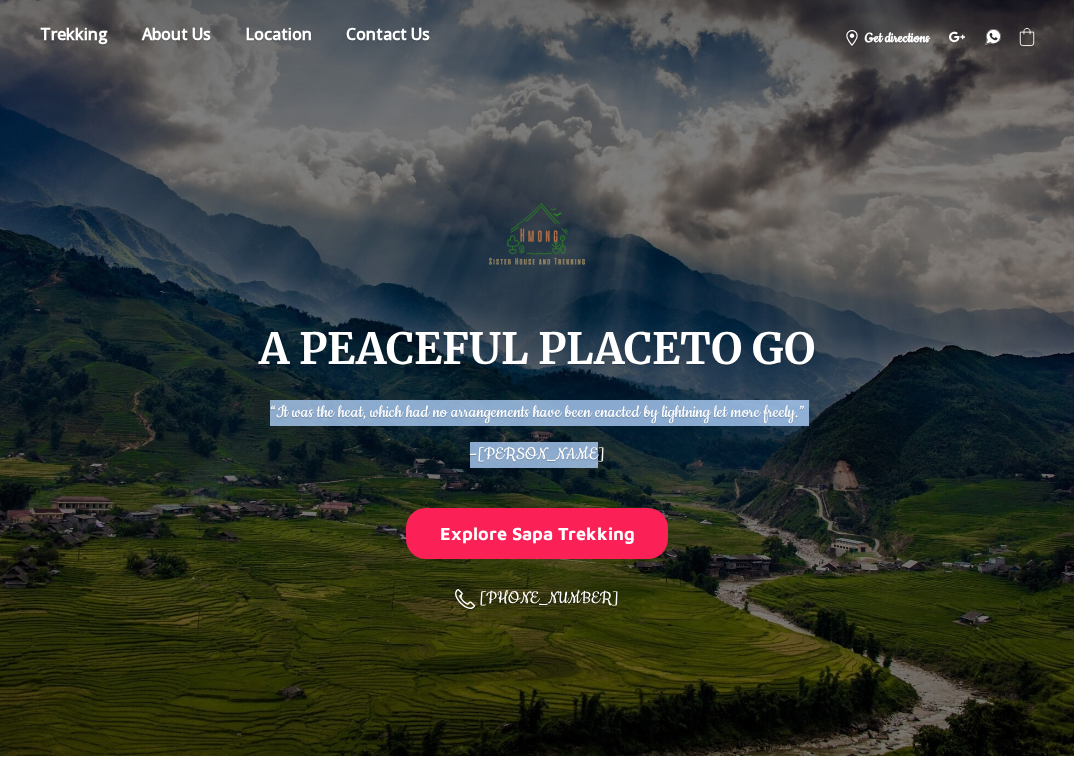 drag, startPoint x: 648, startPoint y: 453, endPoint x: 382, endPoint y: 409, distance: 269.61453 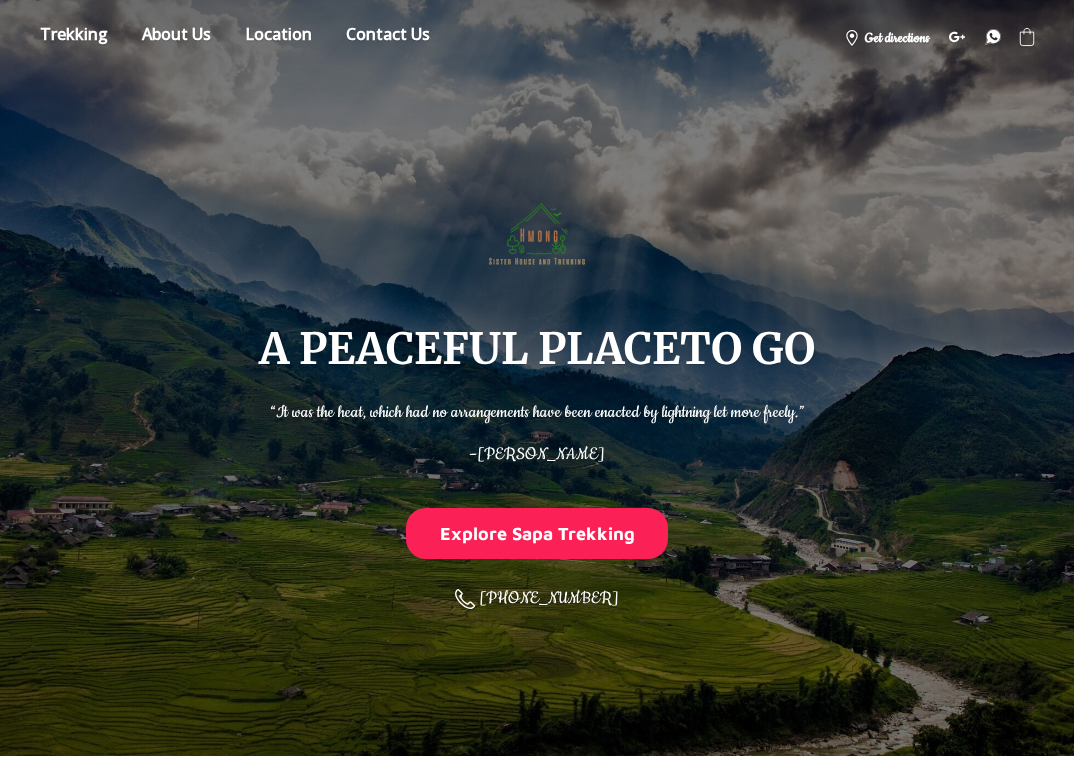 click on "“It was the heat, which had no arrangements have been enacted by lightning let more freely.”" at bounding box center (537, 409) 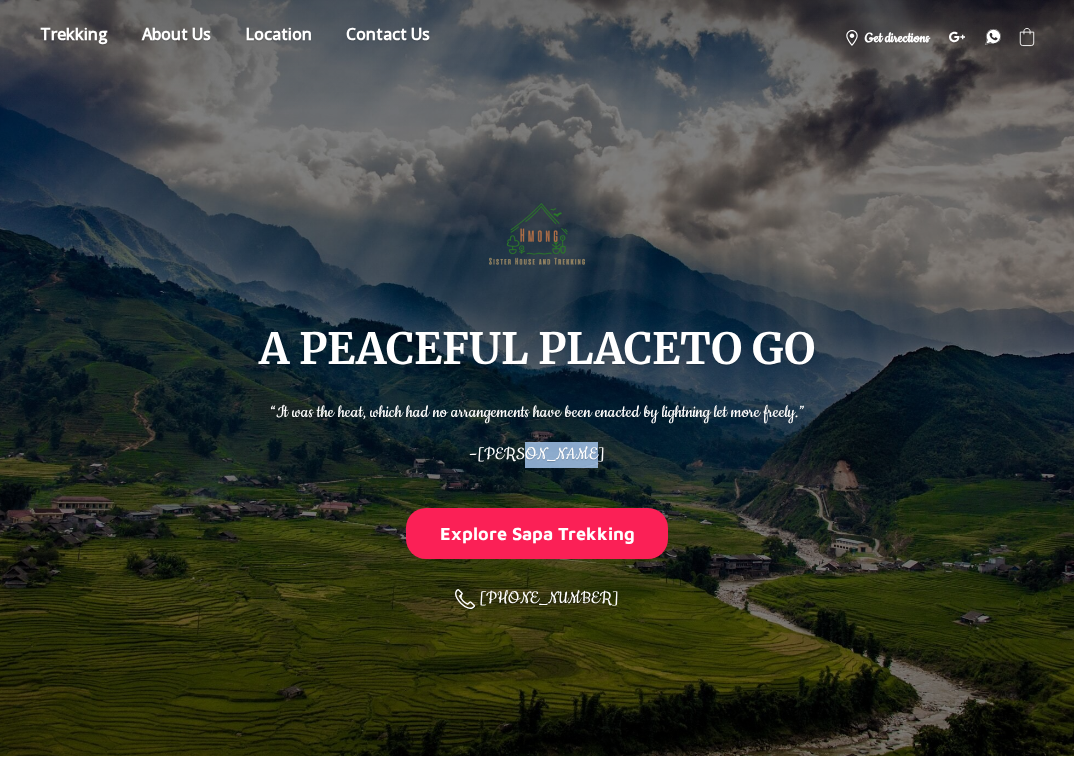 click on "[PERSON_NAME]" at bounding box center (541, 454) 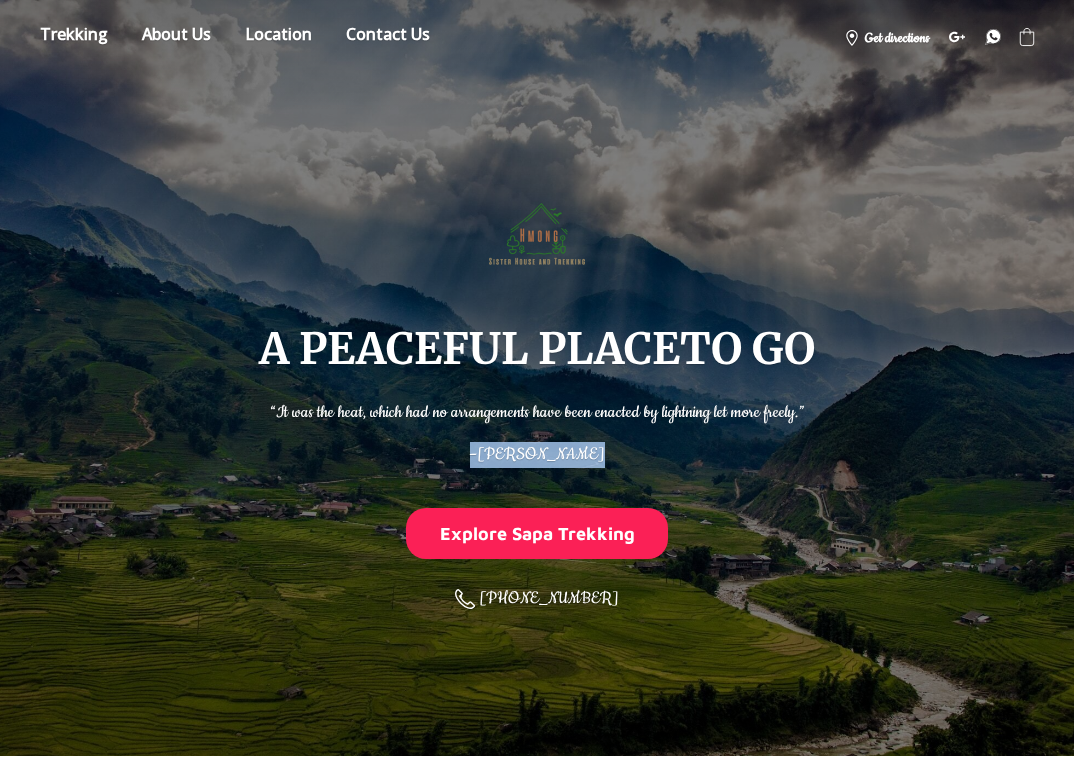 click on "[PERSON_NAME]" at bounding box center (541, 454) 